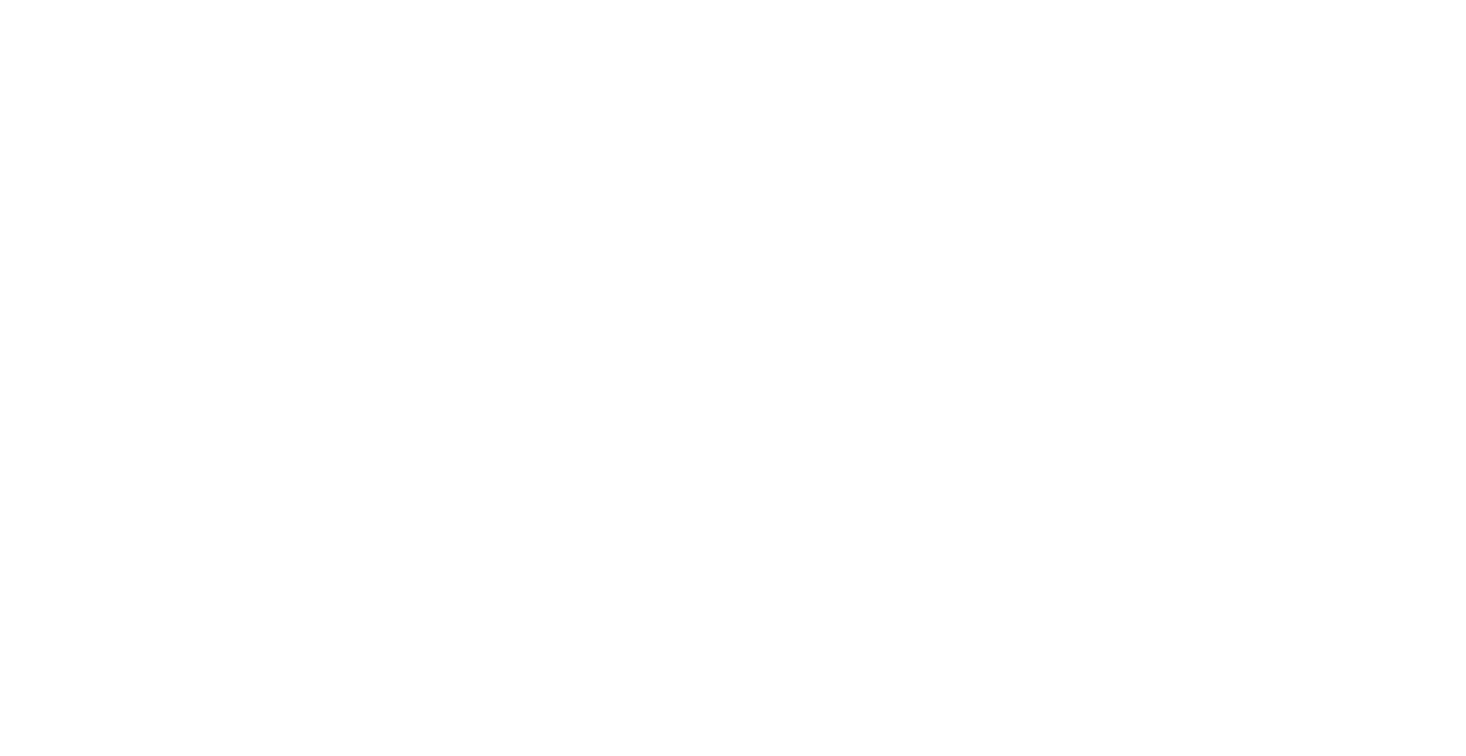 scroll, scrollTop: 0, scrollLeft: 0, axis: both 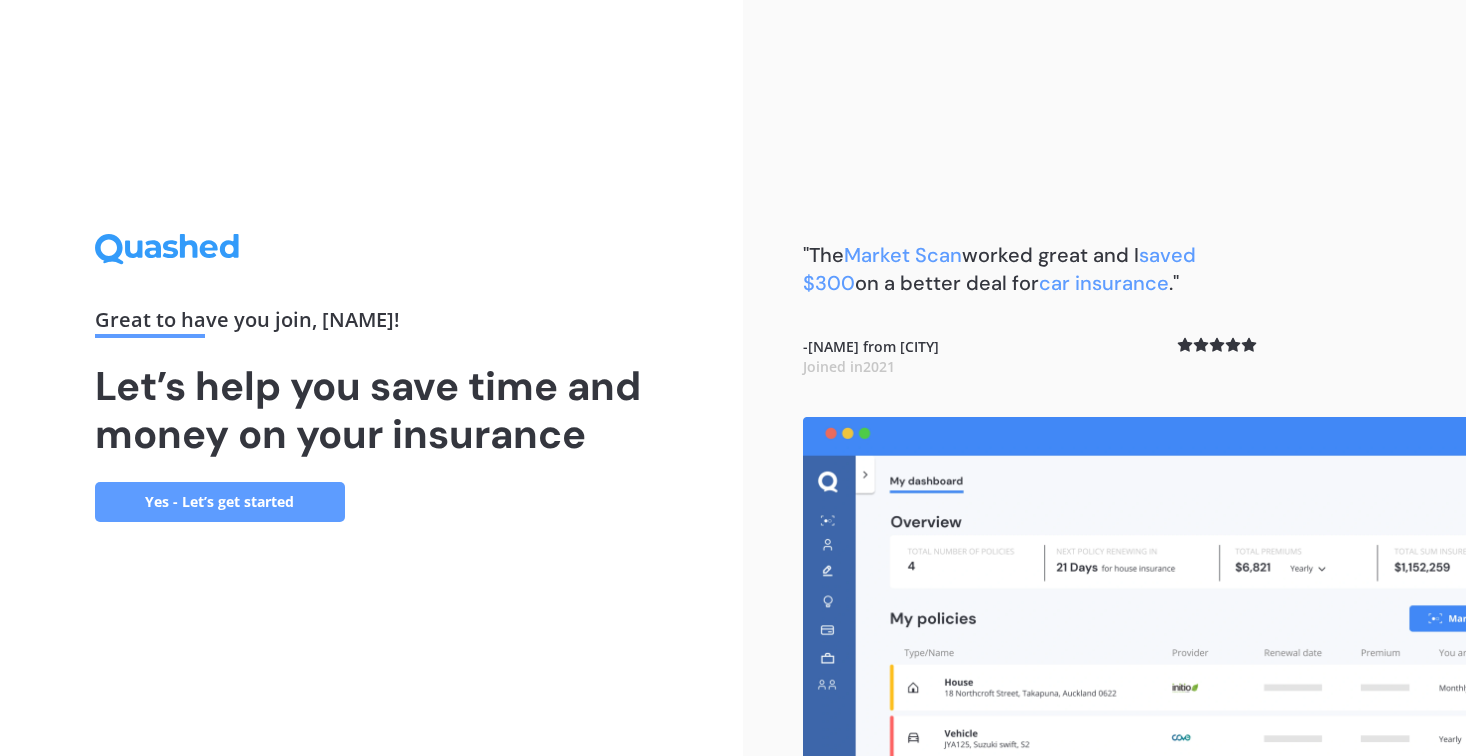 click on "Yes - Let’s get started" at bounding box center (220, 502) 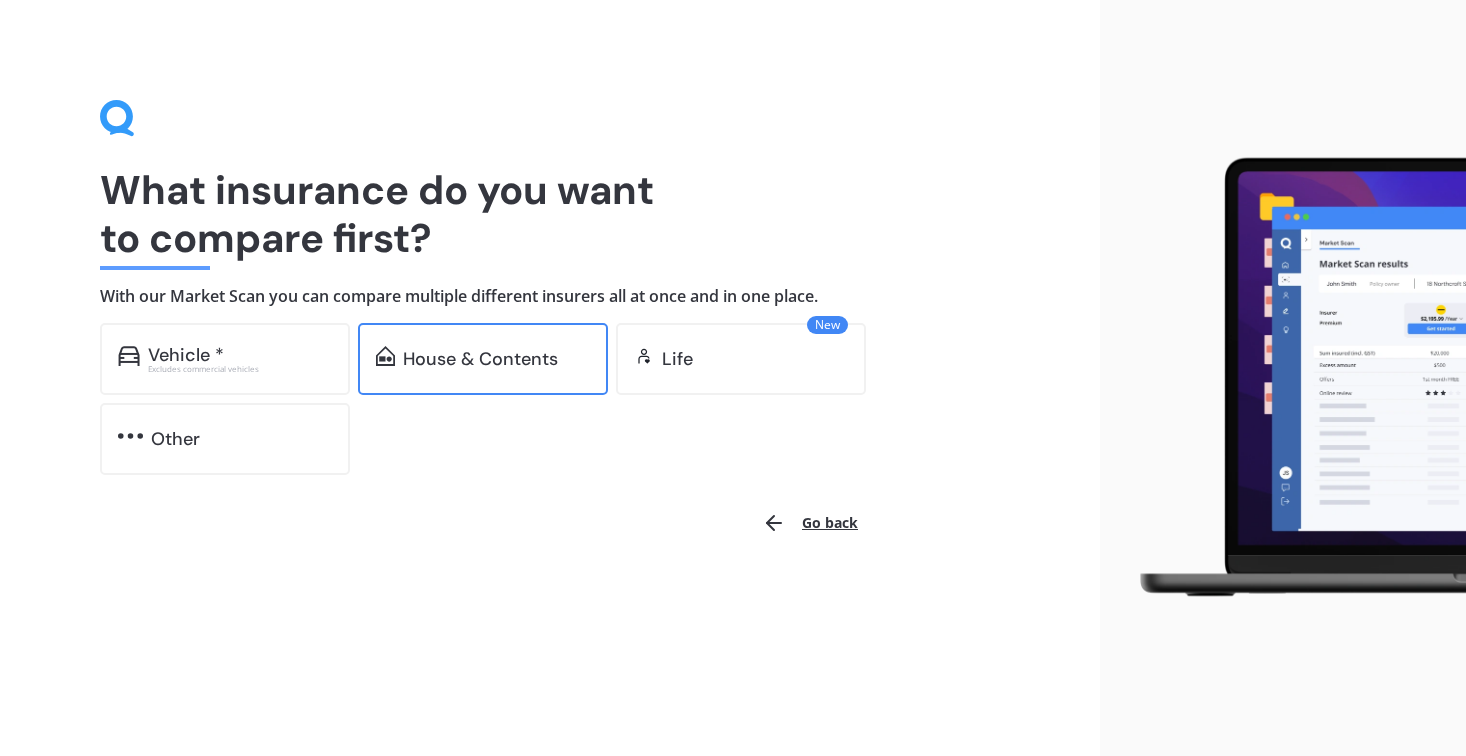 click on "House & Contents" at bounding box center [480, 359] 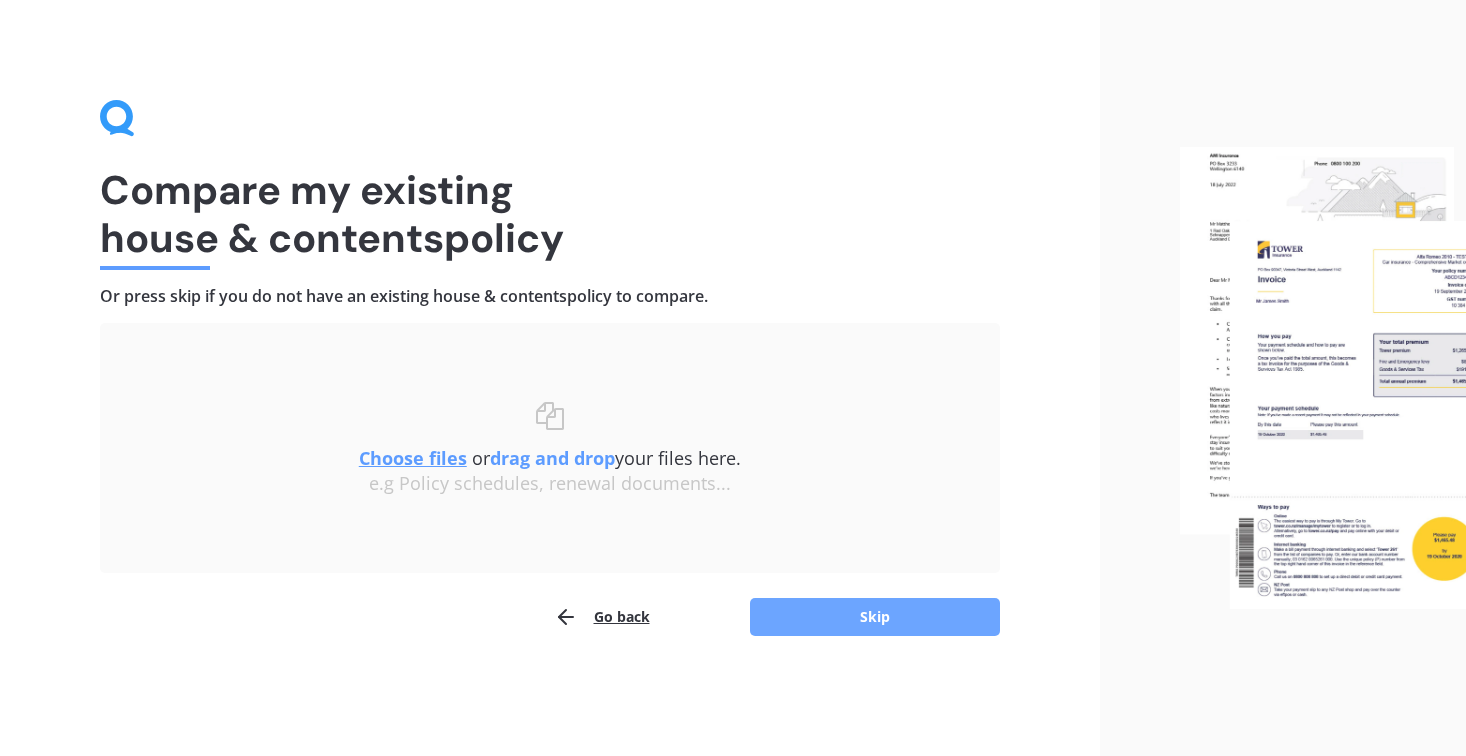 click on "Skip" at bounding box center (875, 617) 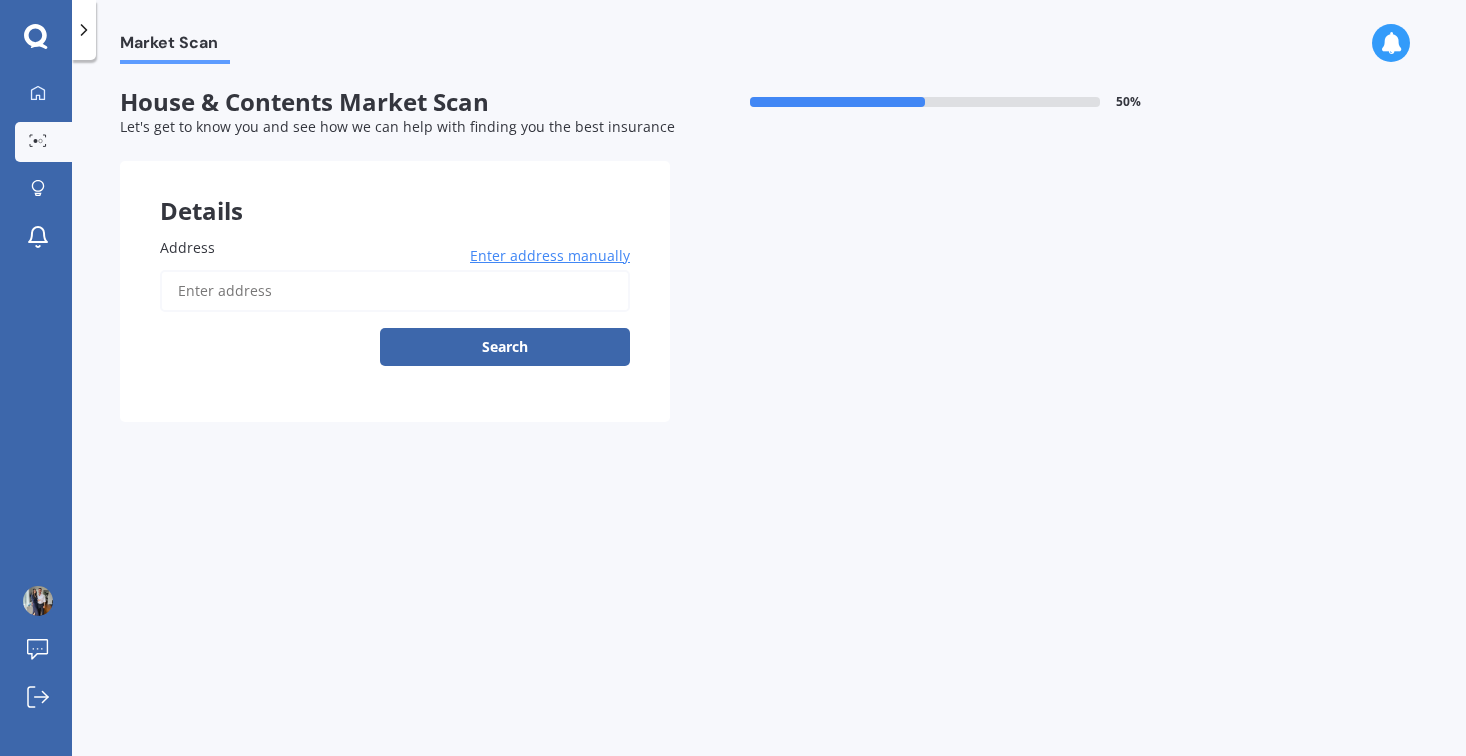 click on "Address" at bounding box center (395, 291) 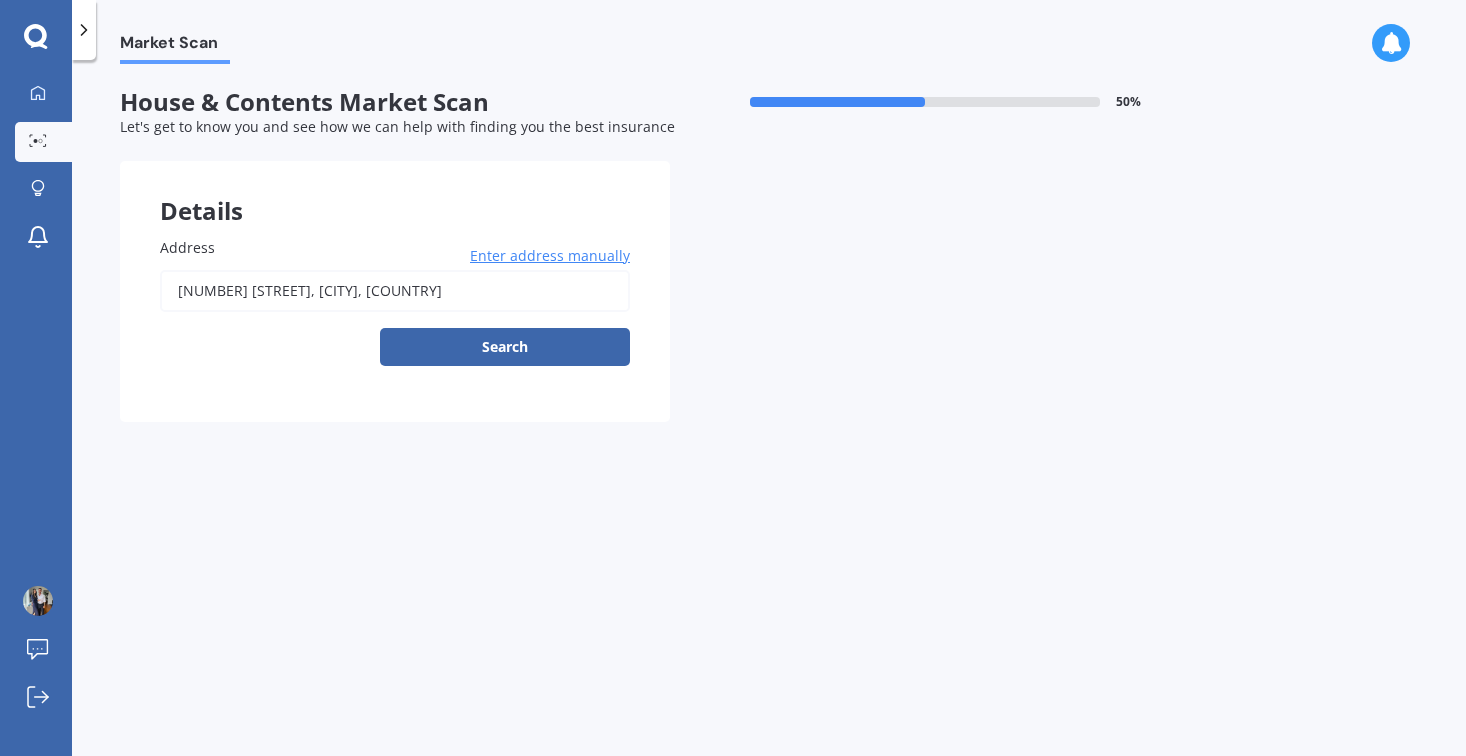 type on "[NUMBER] [STREET], [CITY], [COUNTRY]" 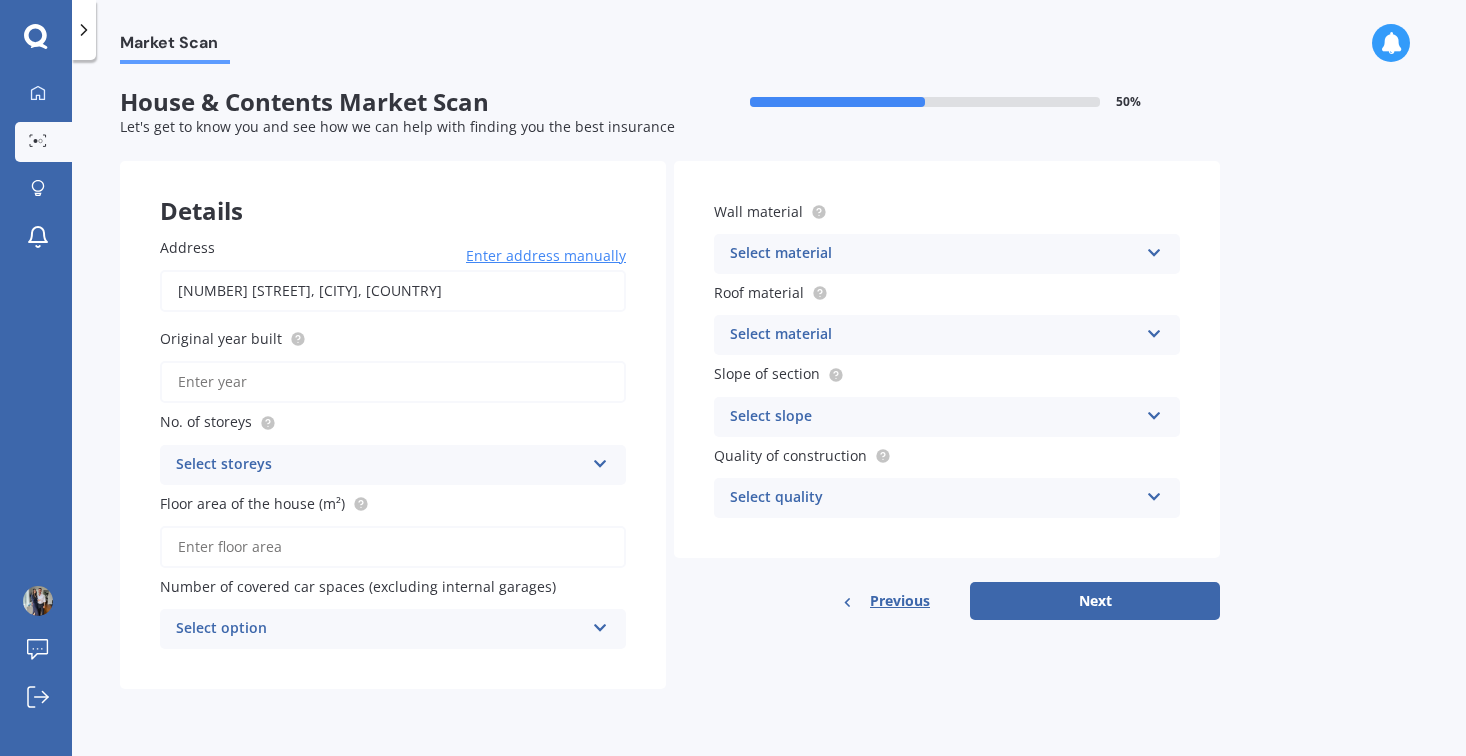 click on "Original year built" at bounding box center [393, 382] 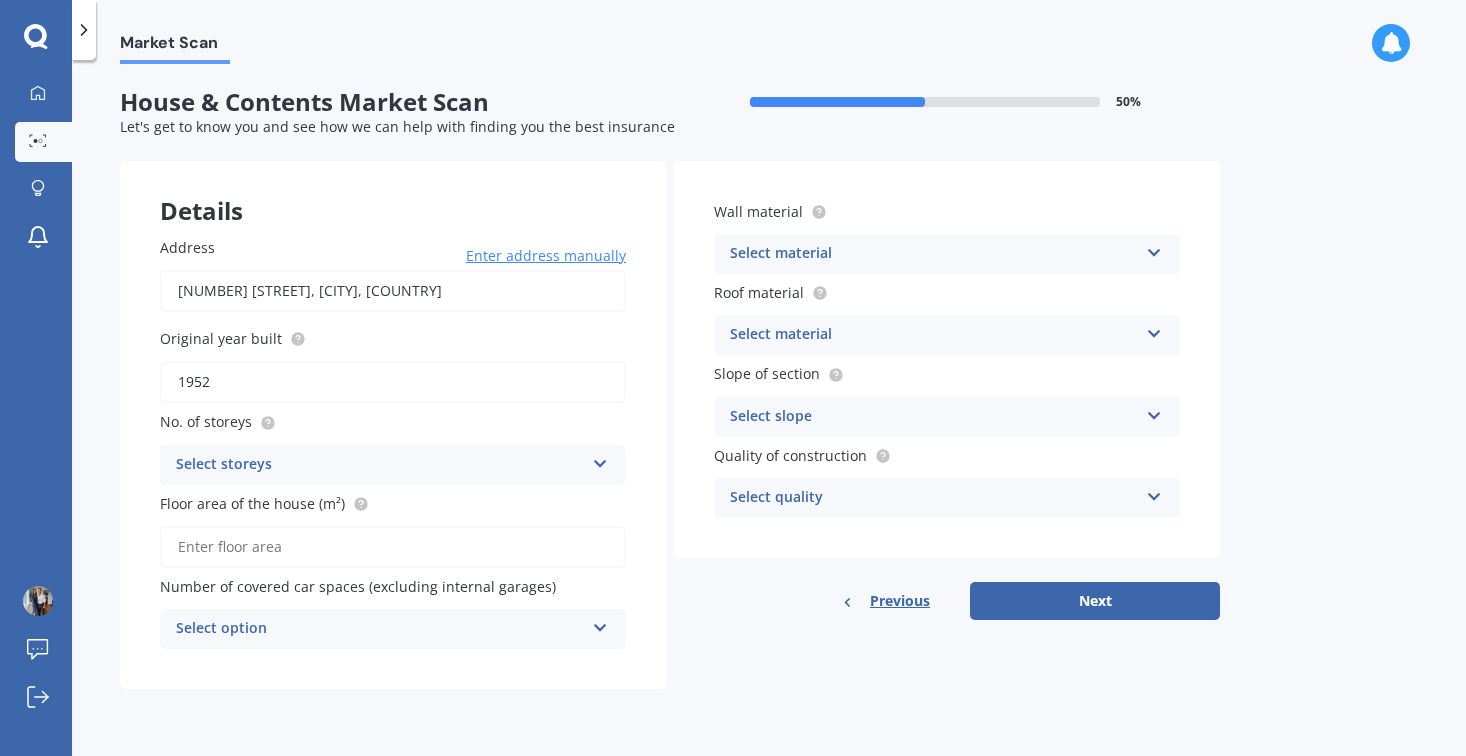 type on "1952" 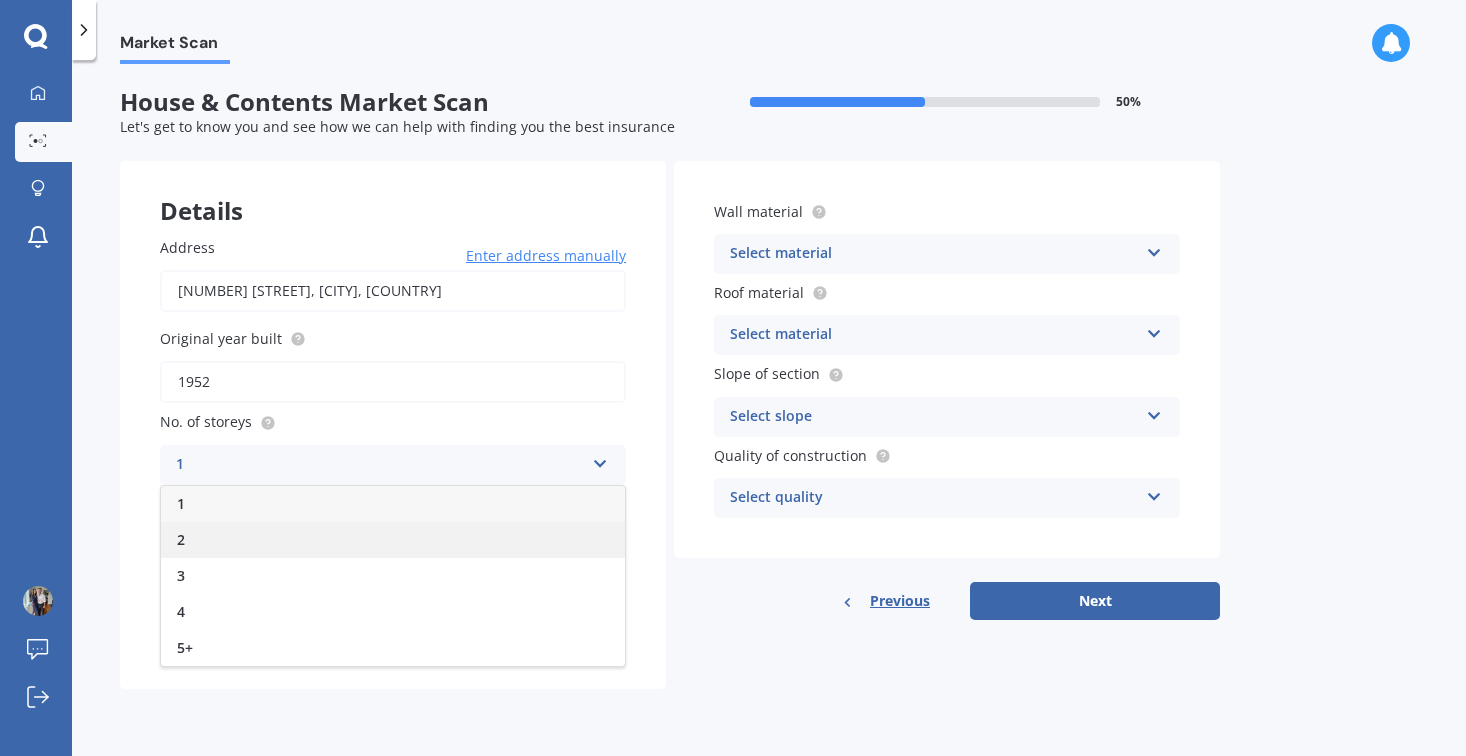 click on "2" at bounding box center (393, 540) 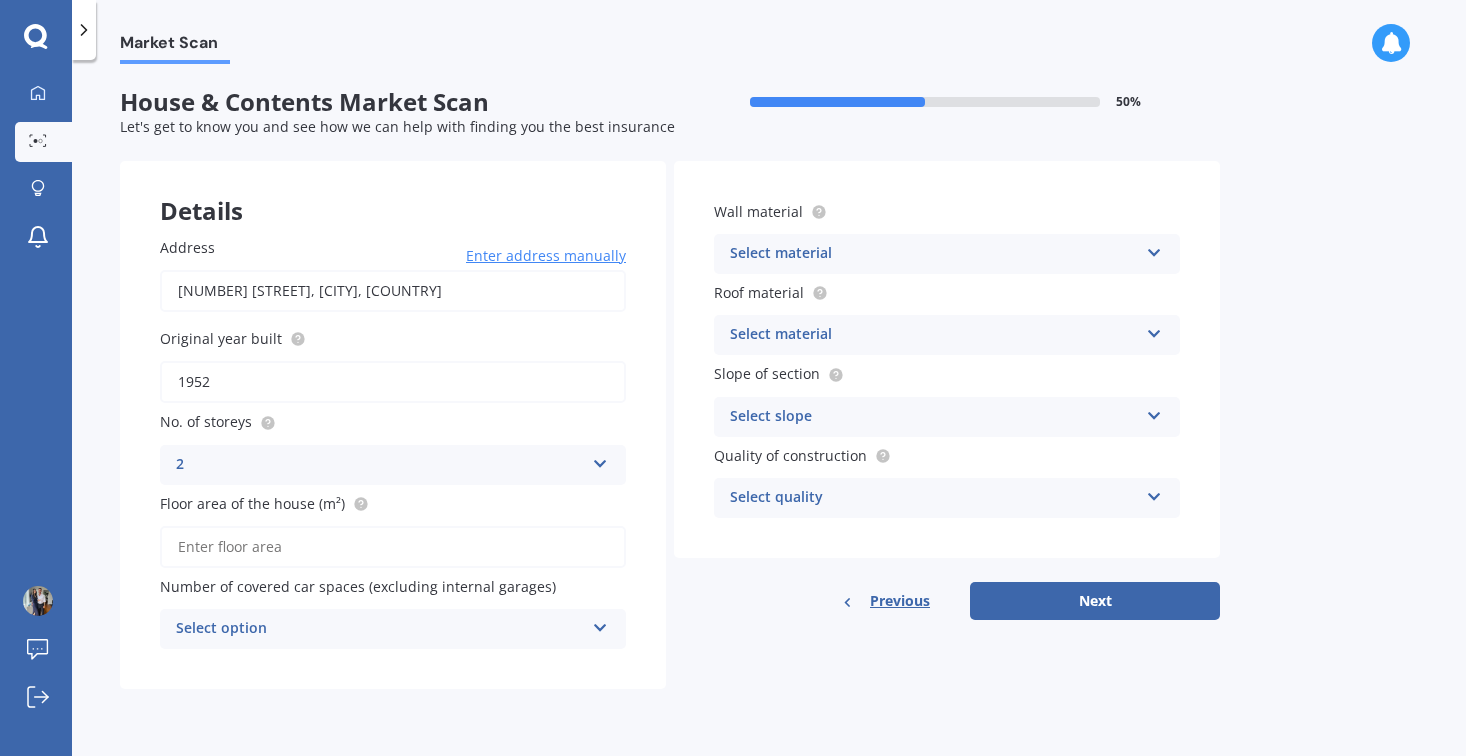 click on "Floor area of the house (m²)" at bounding box center (393, 547) 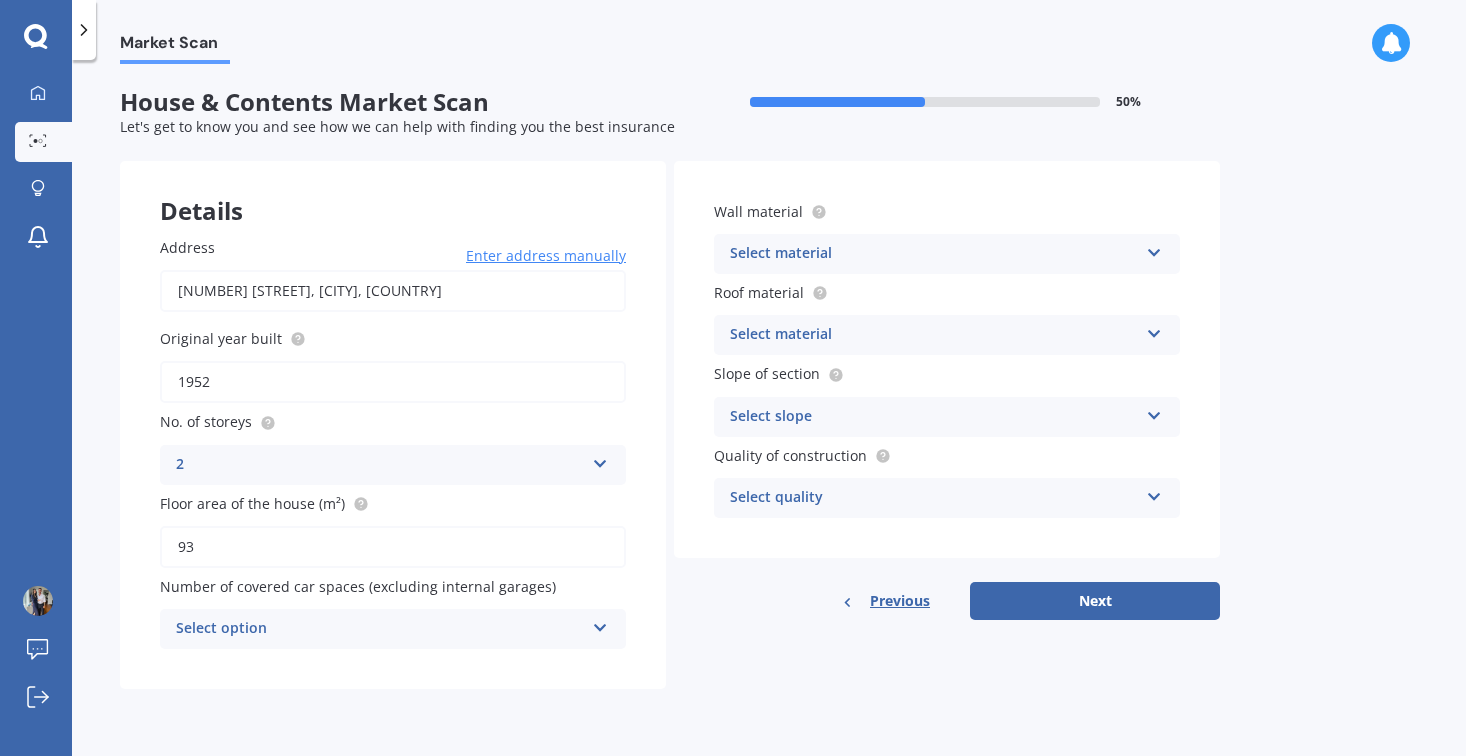 type on "93" 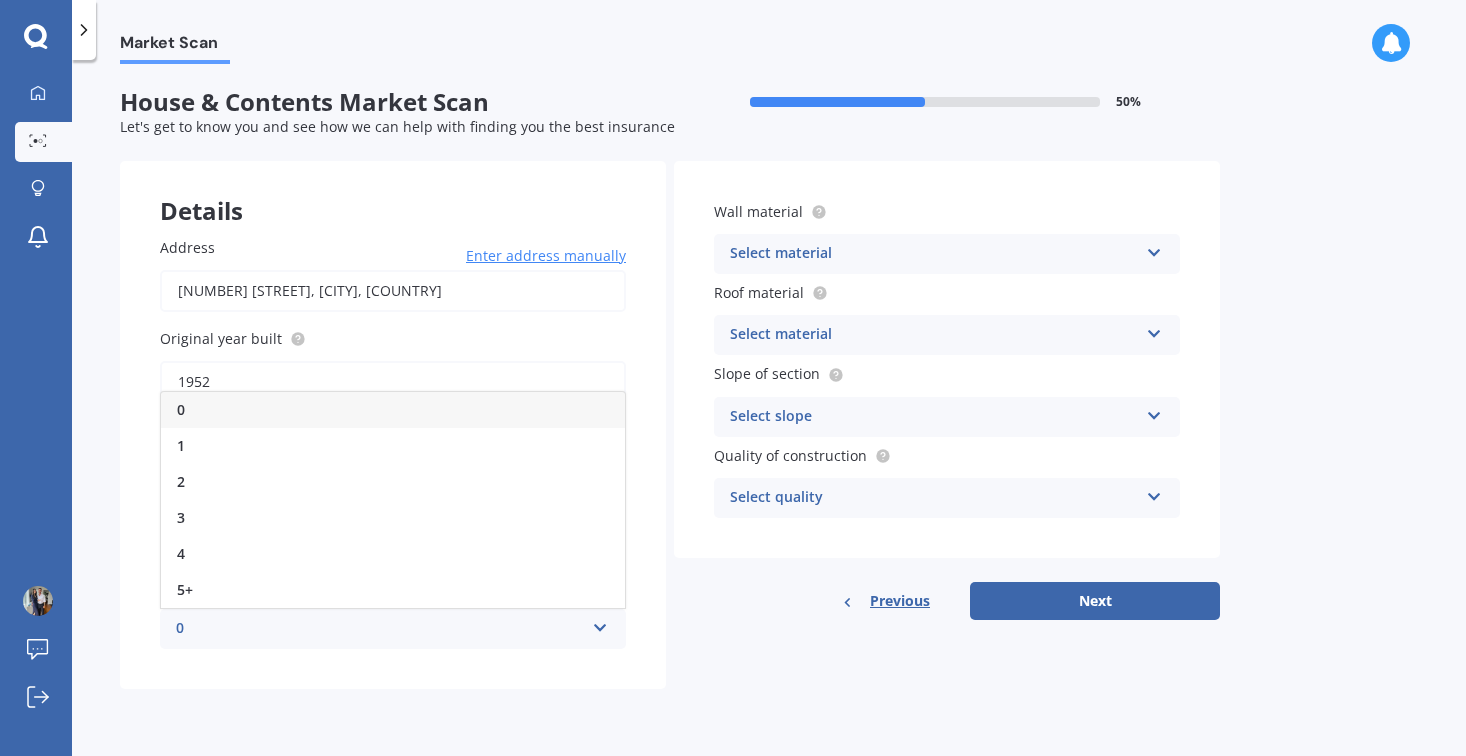 click on "0" at bounding box center (380, 629) 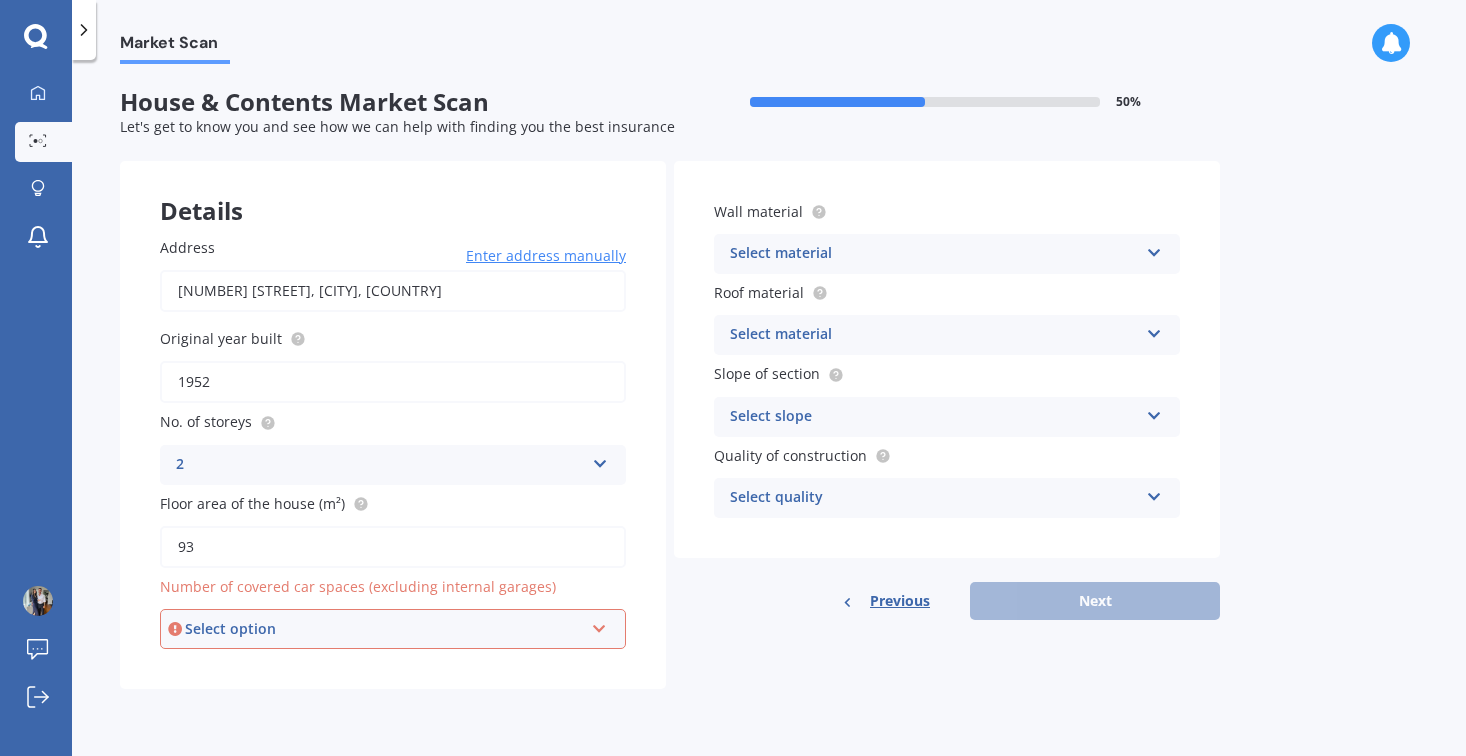 click on "Select option 0 1 2 3 4 5+" at bounding box center [393, 629] 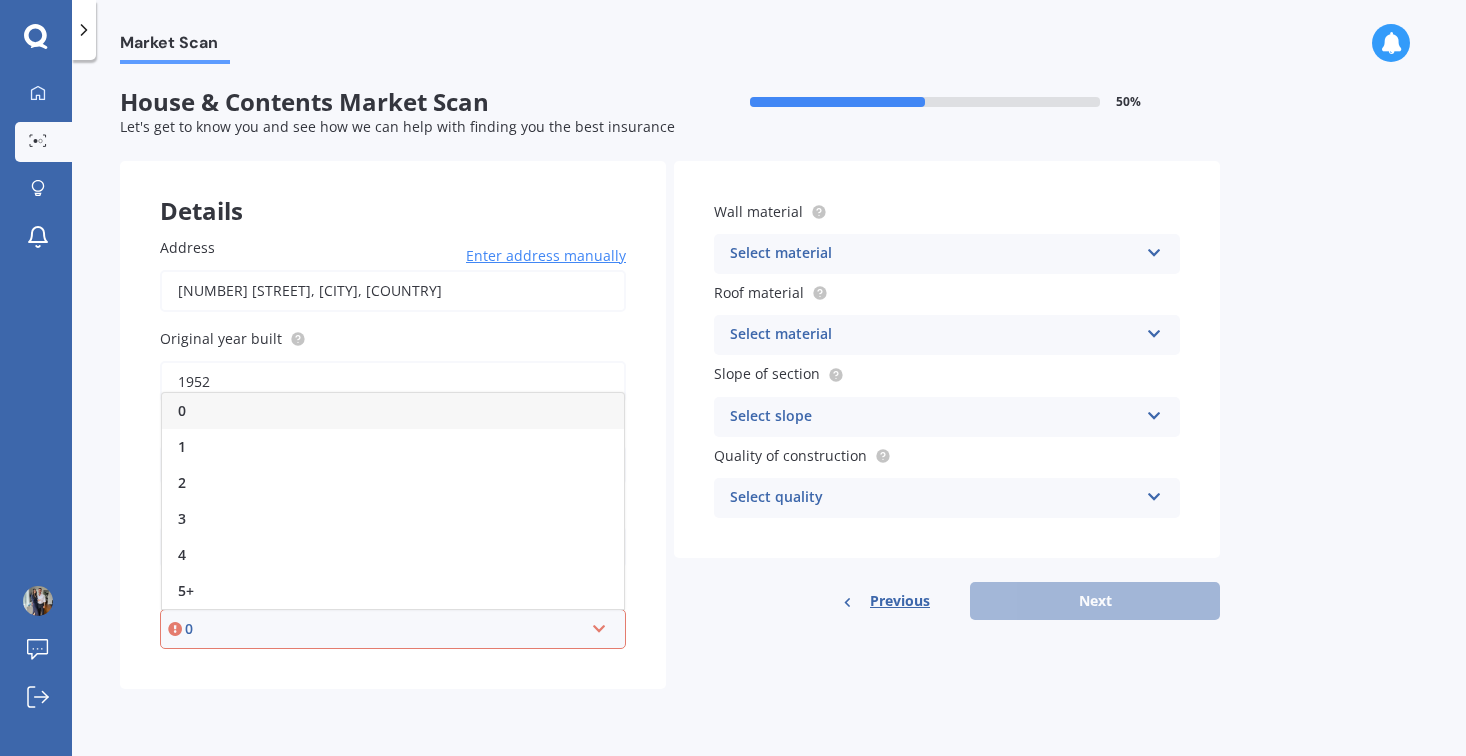 click on "0" at bounding box center (393, 411) 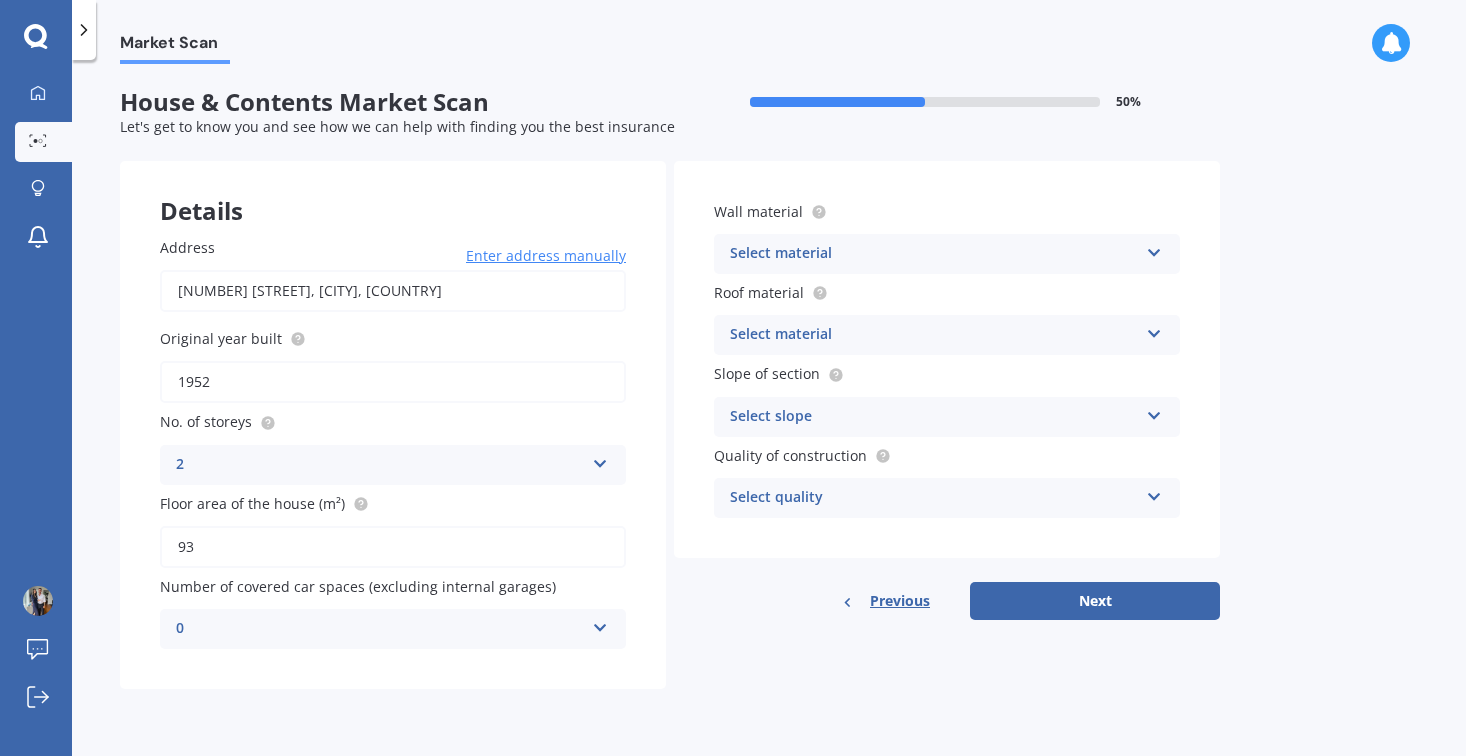 click on "Select material" at bounding box center (934, 254) 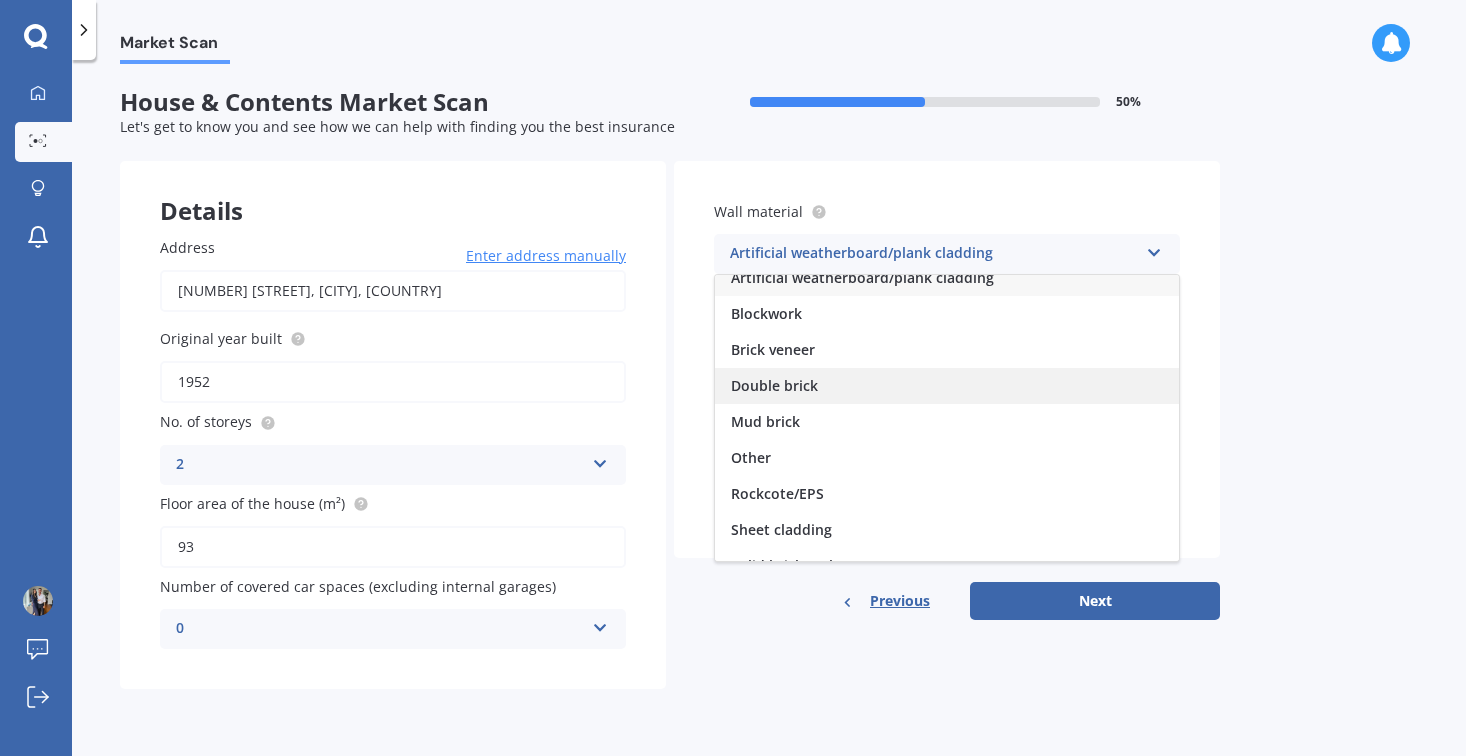 scroll, scrollTop: 0, scrollLeft: 0, axis: both 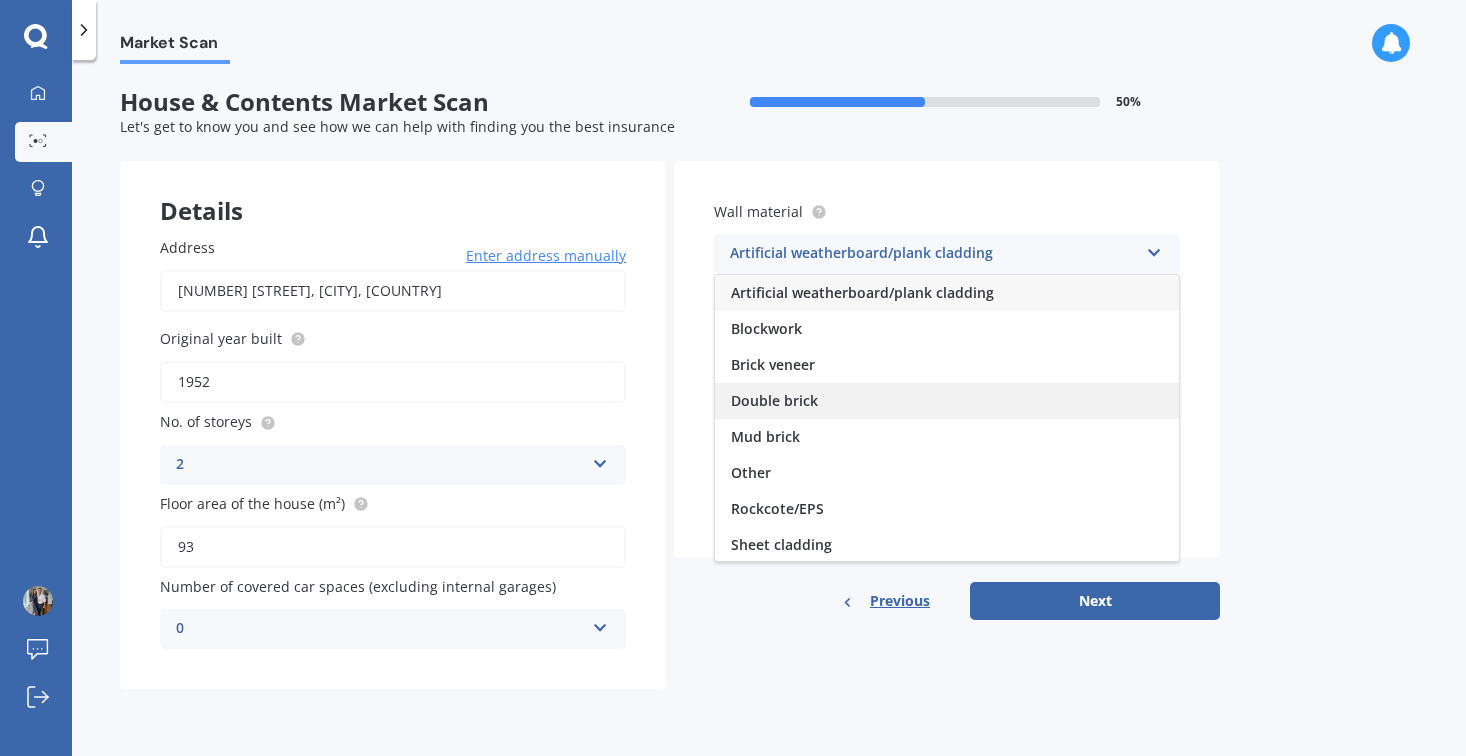click on "Double brick" at bounding box center [774, 400] 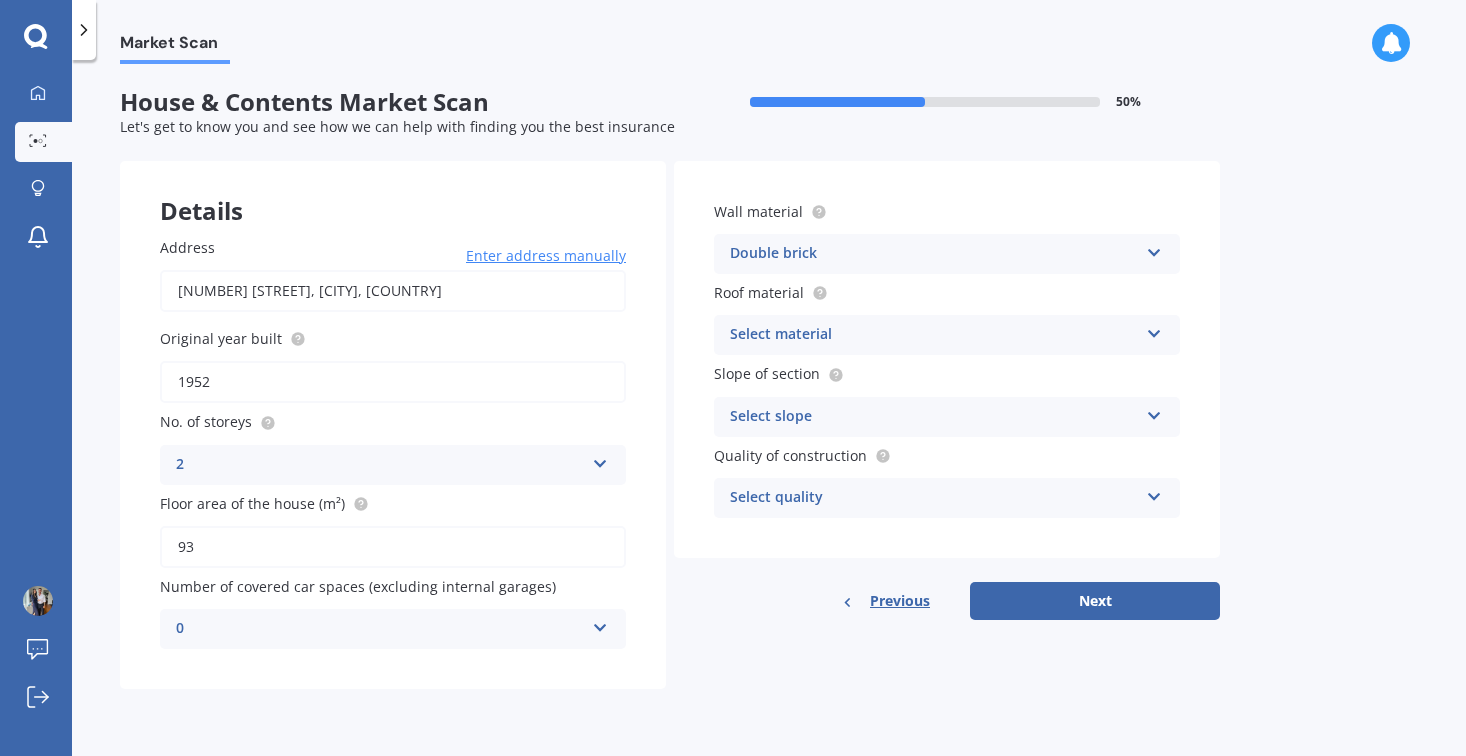 click on "Select material" at bounding box center (934, 335) 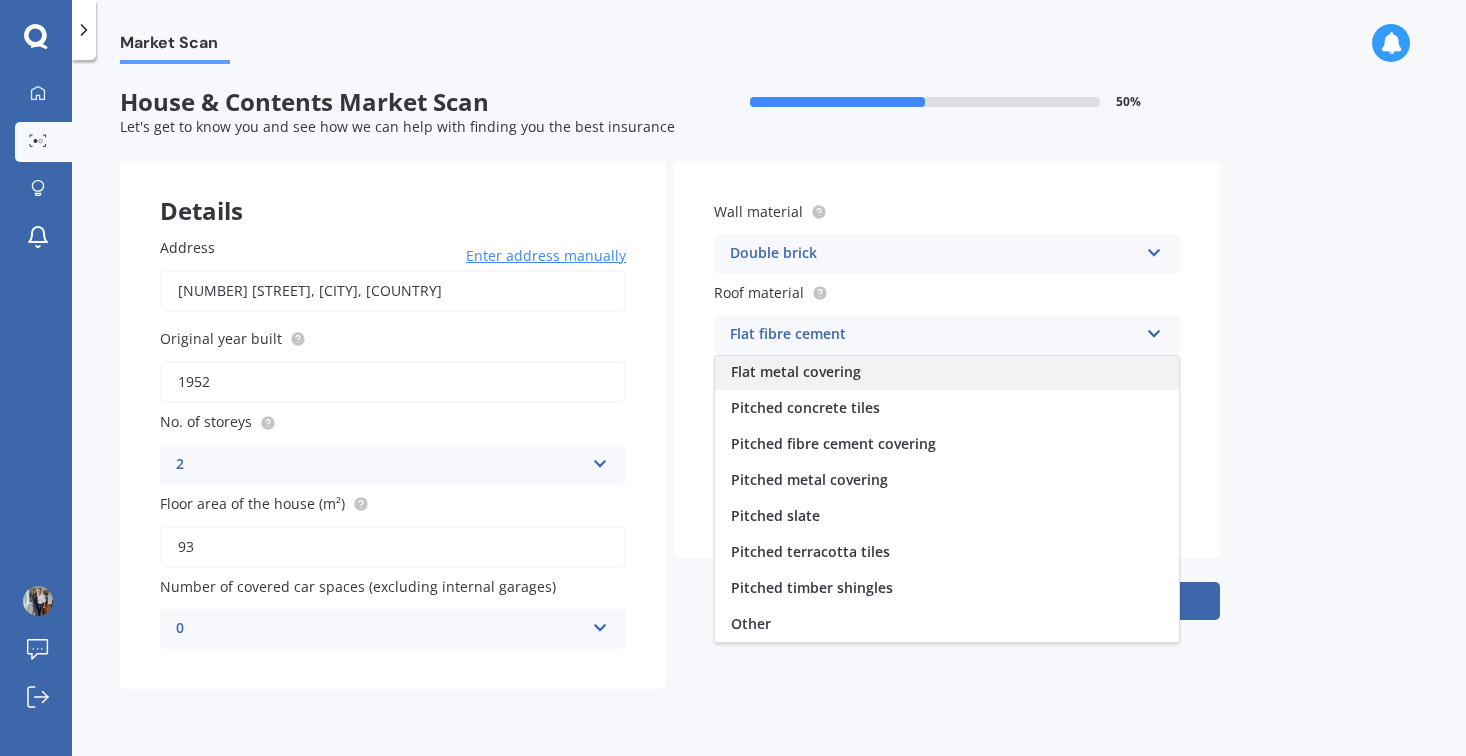 scroll, scrollTop: 0, scrollLeft: 0, axis: both 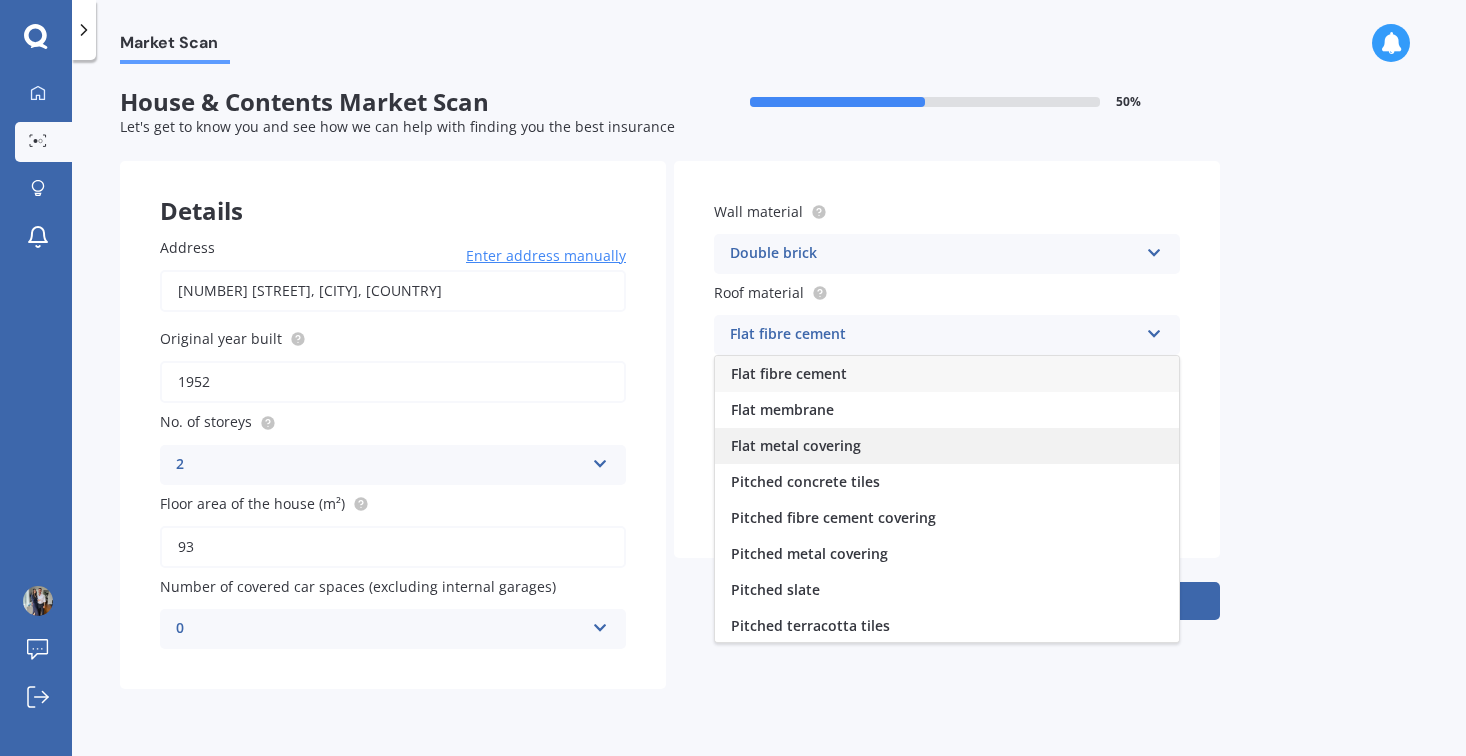 click on "Flat metal covering" at bounding box center [947, 446] 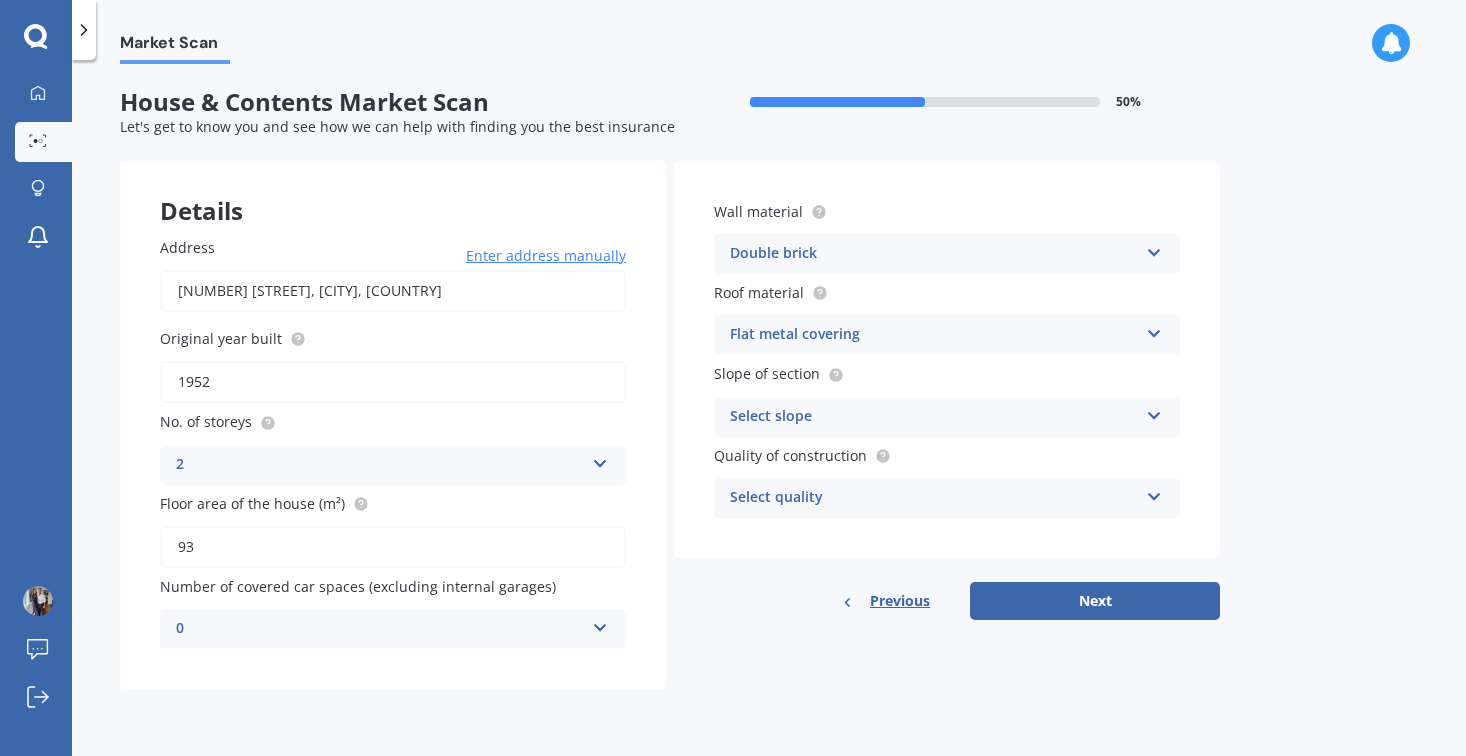 click on "Select slope" at bounding box center (934, 417) 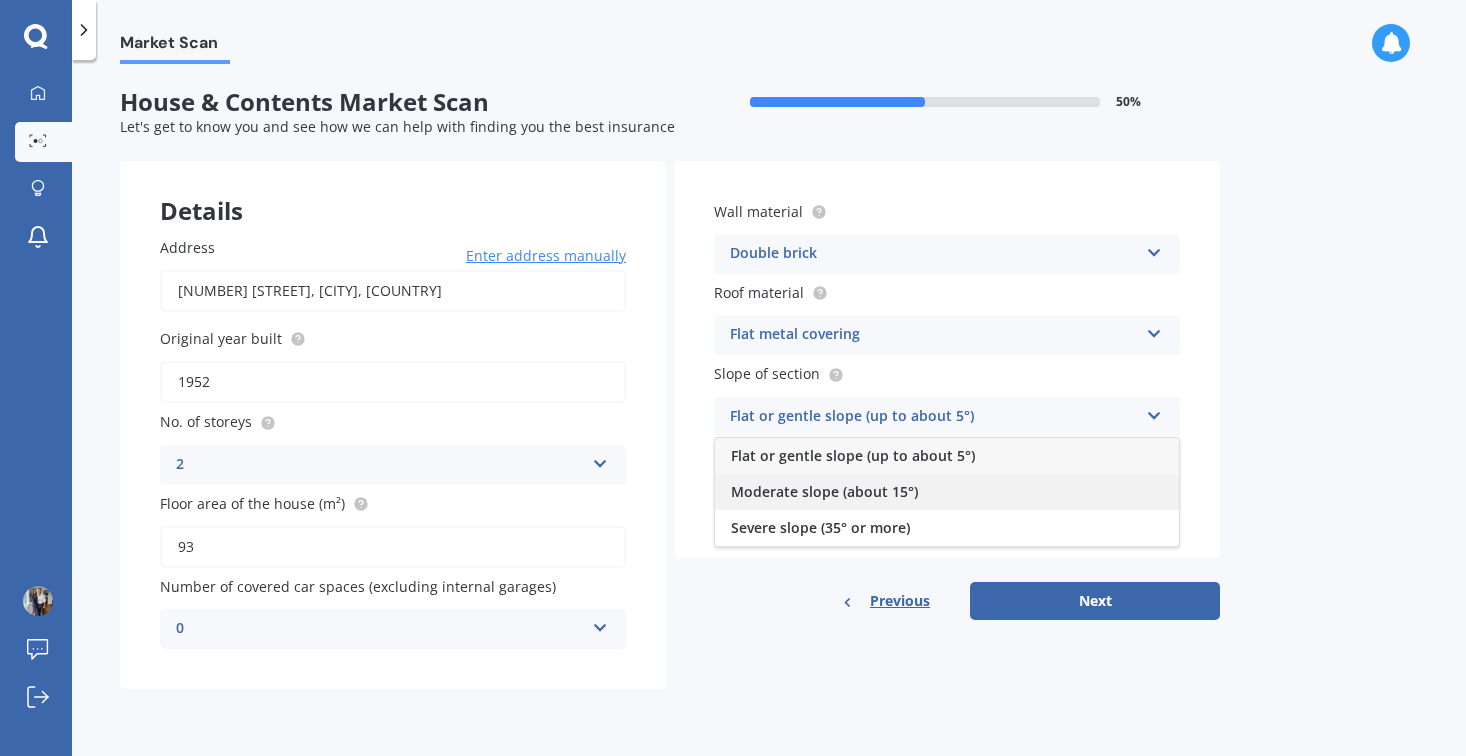 click on "Moderate slope (about 15°)" at bounding box center [824, 491] 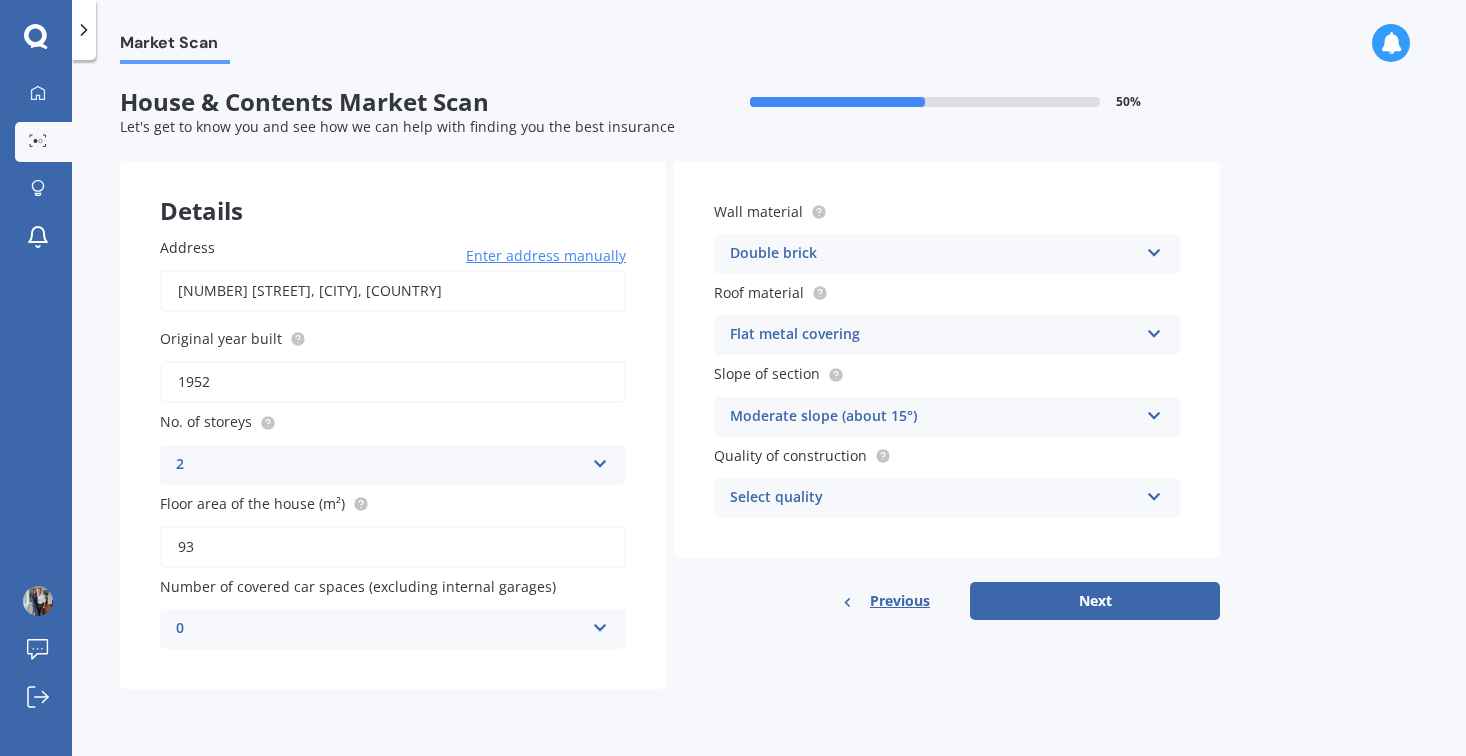 click on "Select quality" at bounding box center [934, 498] 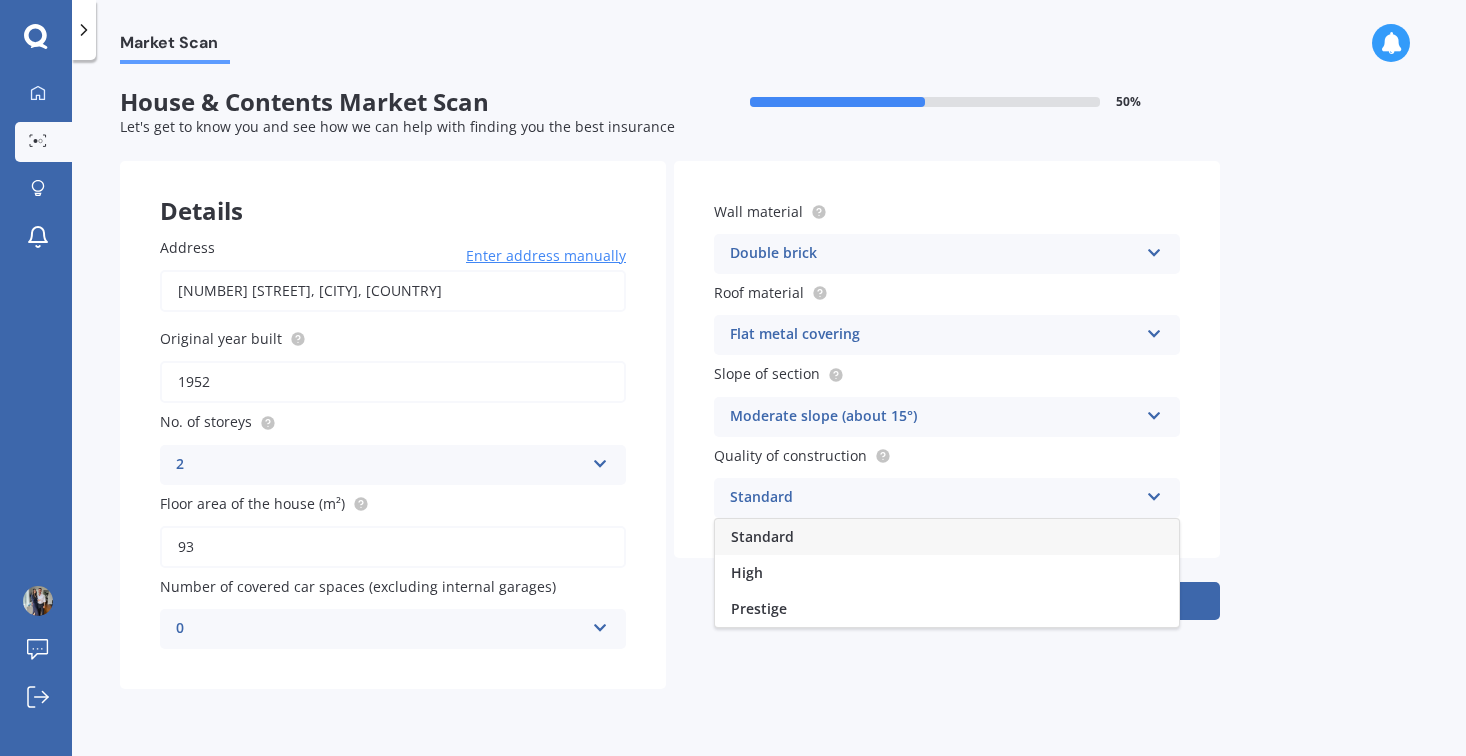 click on "Standard" at bounding box center (762, 536) 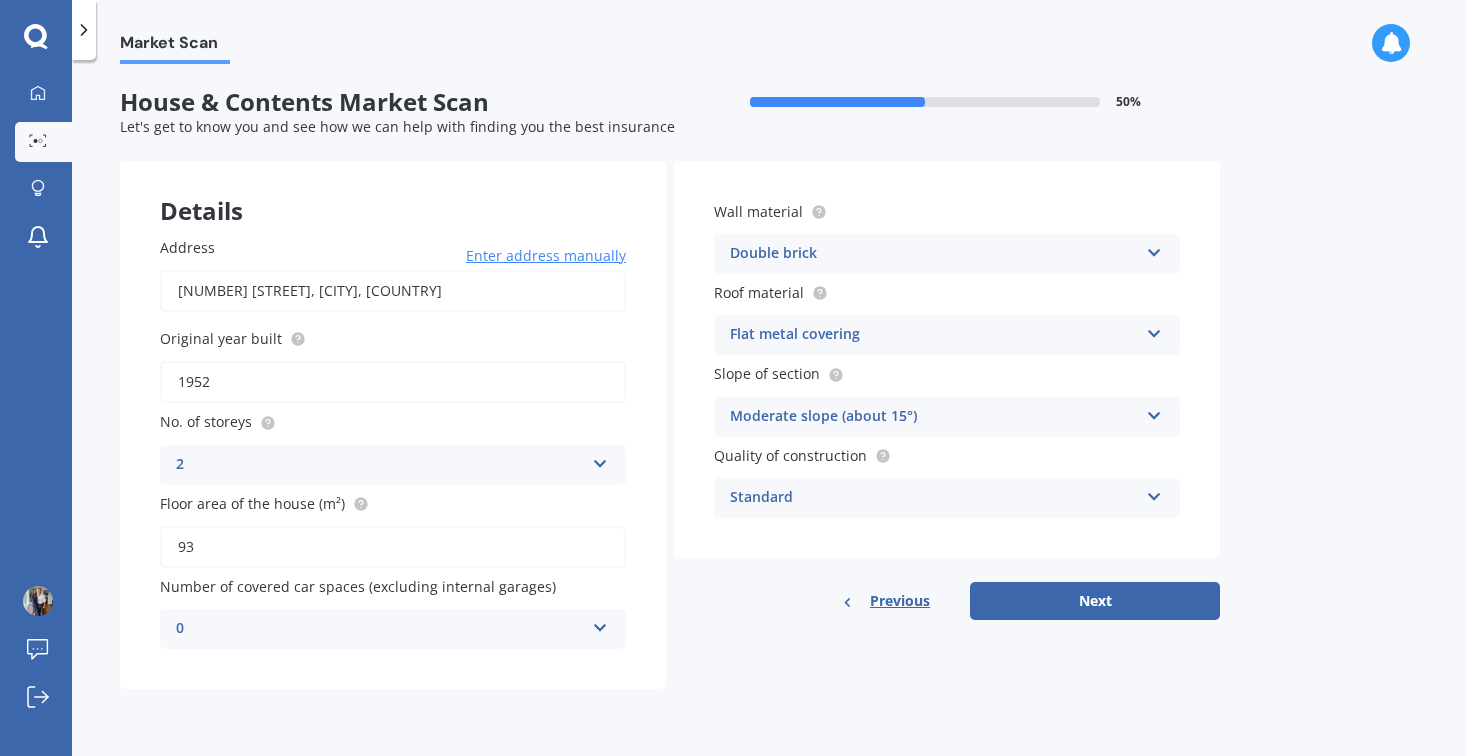 click on "Next" at bounding box center (1095, 601) 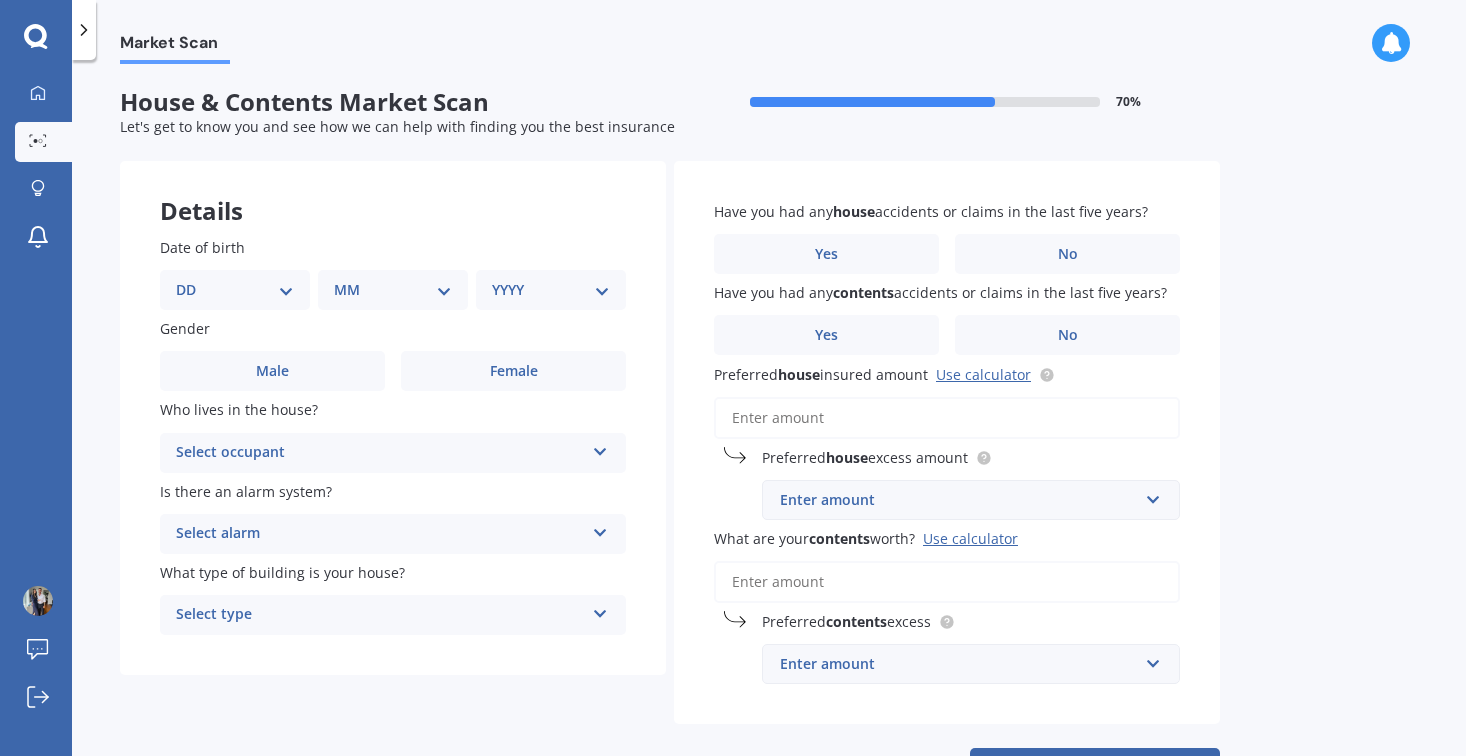 click on "DD 01 02 03 04 05 06 07 08 09 10 11 12 13 14 15 16 17 18 19 20 21 22 23 24 25 26 27 28 29 30 31" at bounding box center (235, 290) 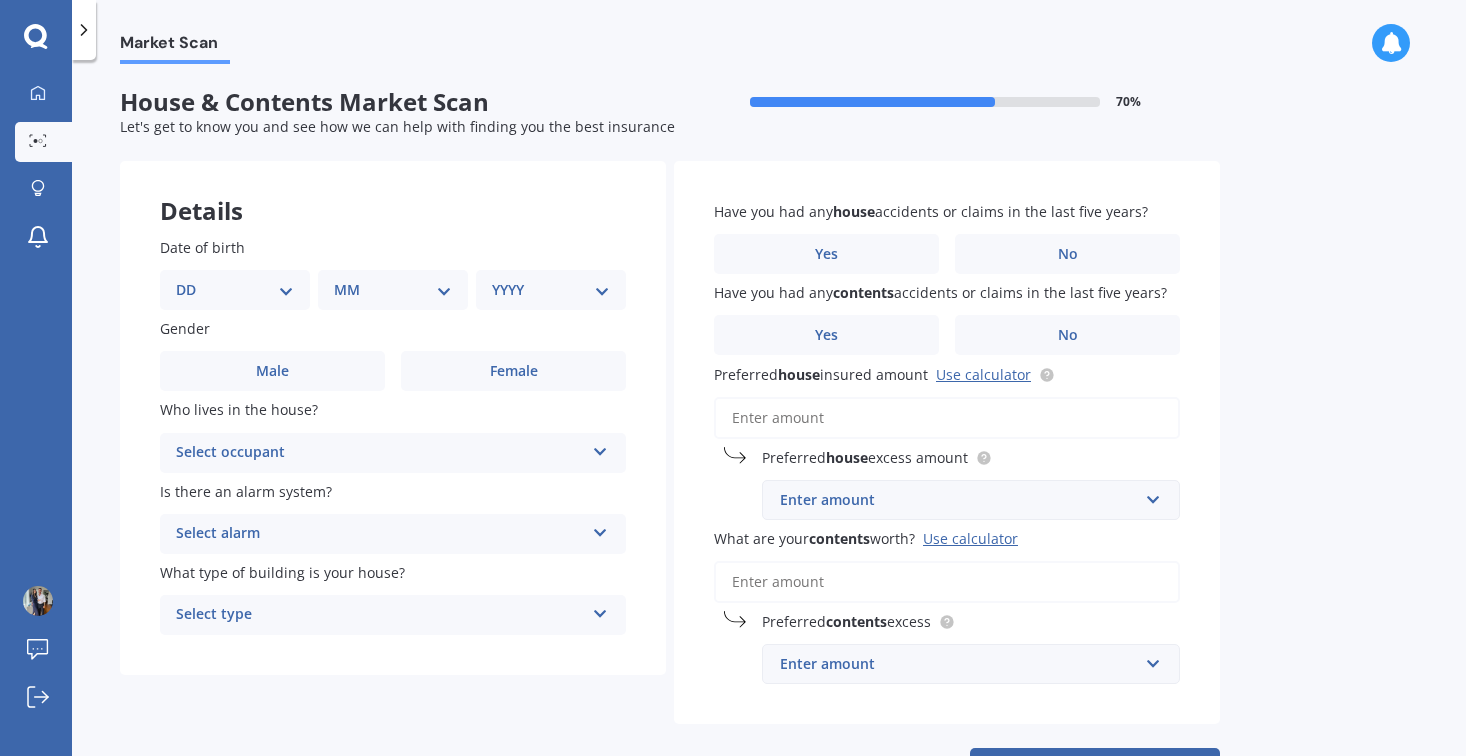 select on "18" 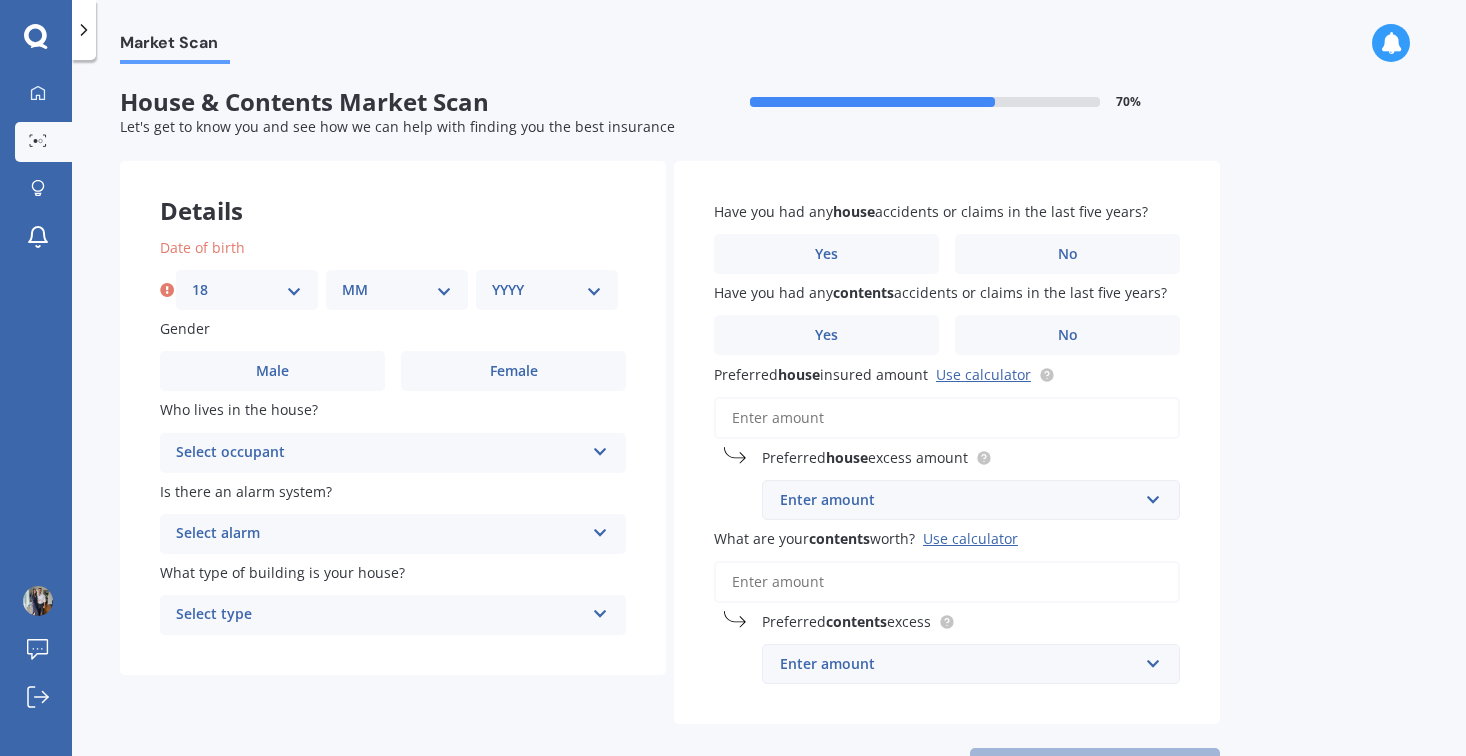 click on "MM 01 02 03 04 05 06 07 08 09 10 11 12" at bounding box center [397, 290] 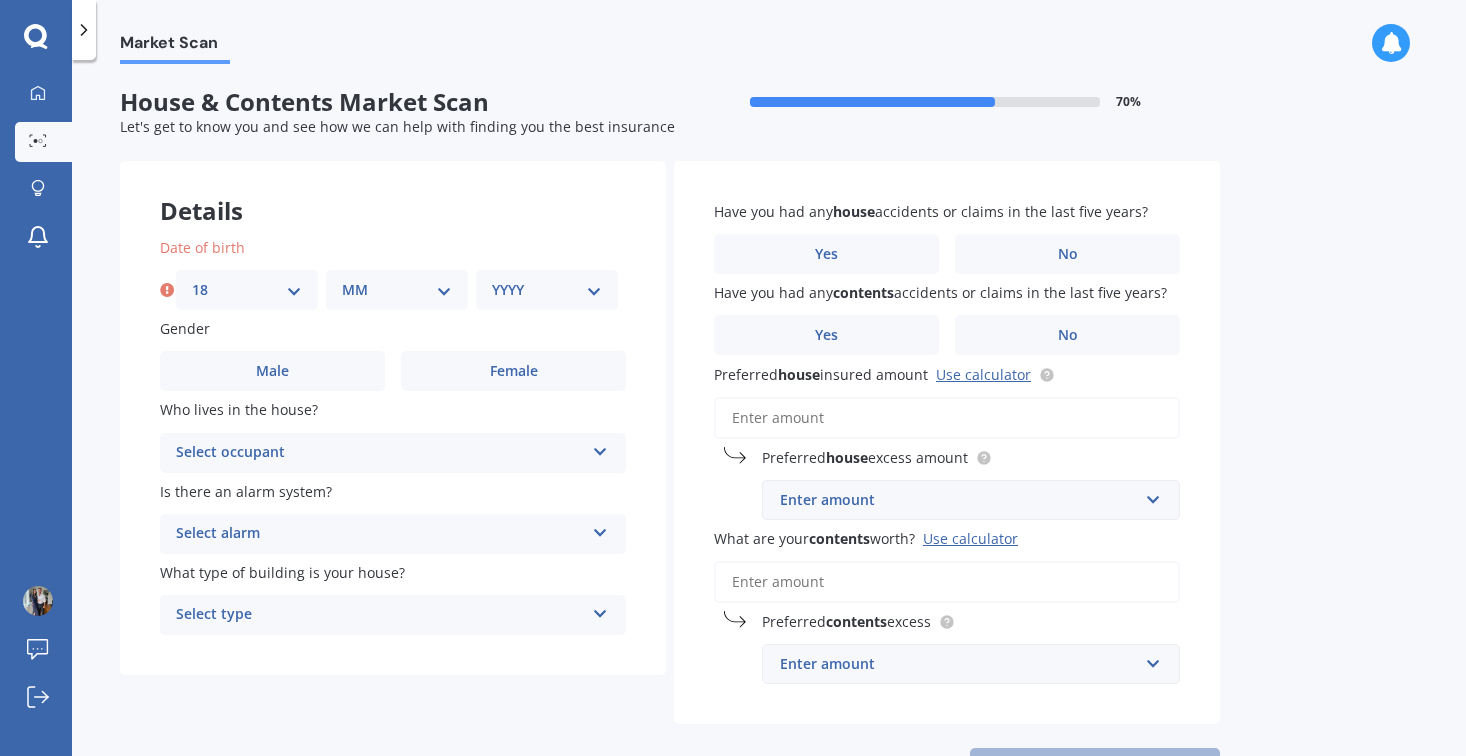 select on "11" 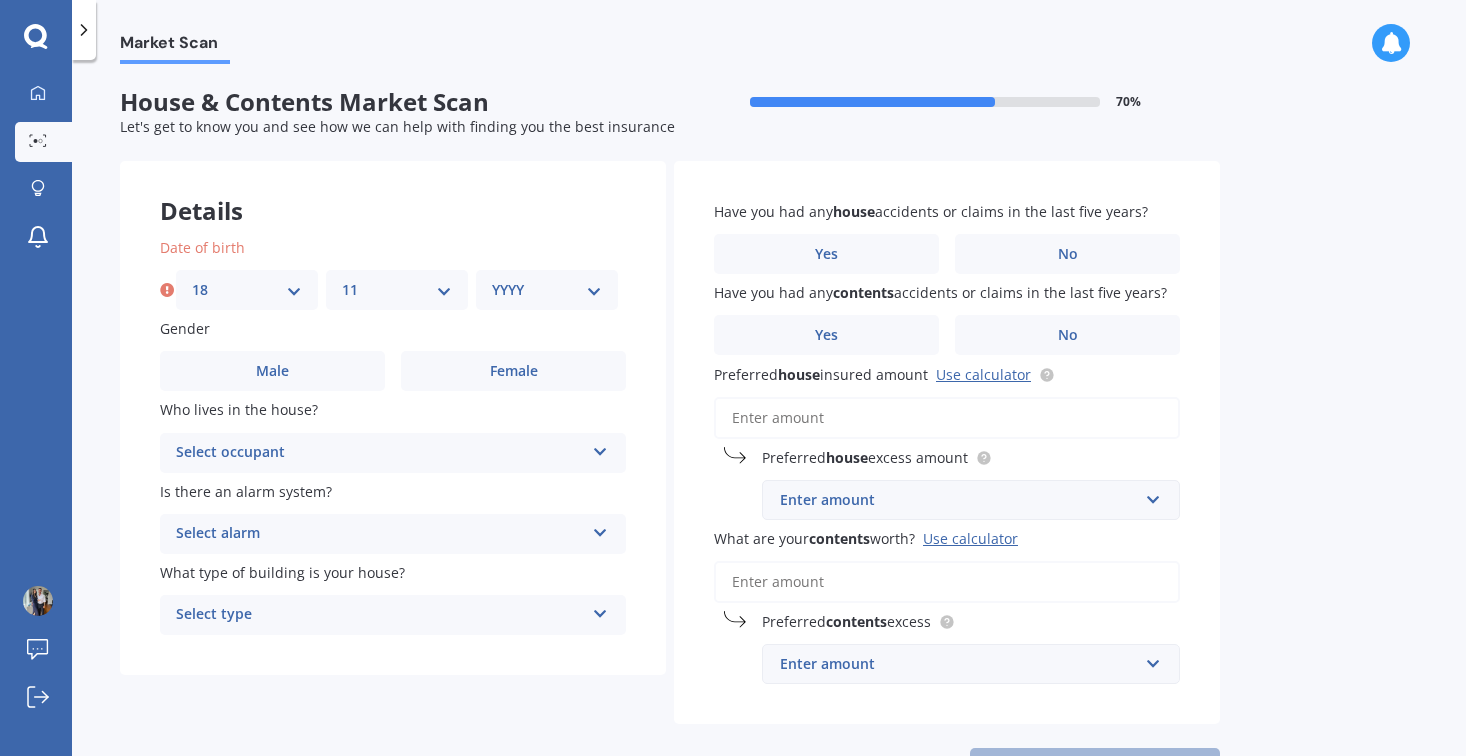 click on "Date of birth DD 01 02 03 04 05 06 07 08 09 10 11 12 13 14 15 16 17 18 19 20 21 22 23 24 25 26 27 28 29 30 31 MM 01 02 03 04 05 06 07 08 09 10 11 12 YYYY 2009 2008 2007 2006 2005 2004 2003 2002 2001 2000 1999 1998 1997 1996 1995 1994 1993 1992 1991 1990 1989 1988 1987 1986 1985 1984 1983 1982 1981 1980 1979 1978 1977 1976 1975 1974 1973 1972 1971 1970 1969 1968 1967 1966 1965 1964 1963 1962 1961 1960 1959 1958 1957 1956 1955 1954 1953 1952 1951 1950 1949 1948 1947 1946 1945 1944 1943 1942 1941 1940 1939 1938 1937 1936 1935 1934 1933 1932 1931 1930 1929 1928 1927 1926 1925 1924 1923 1922 1921 1920 1919 1918 1917 1916 1915 1914 1913 1912 1911 1910 Gender Male Female Who lives in the house? Select occupant Owner Owner + Boarder Is there an alarm system? Select alarm Yes, monitored Yes, not monitored No What type of building is your house? Select type Freestanding Multi-unit (in a block of 6 or less) Multi-unit (in a block of 7-10)" at bounding box center [393, 436] 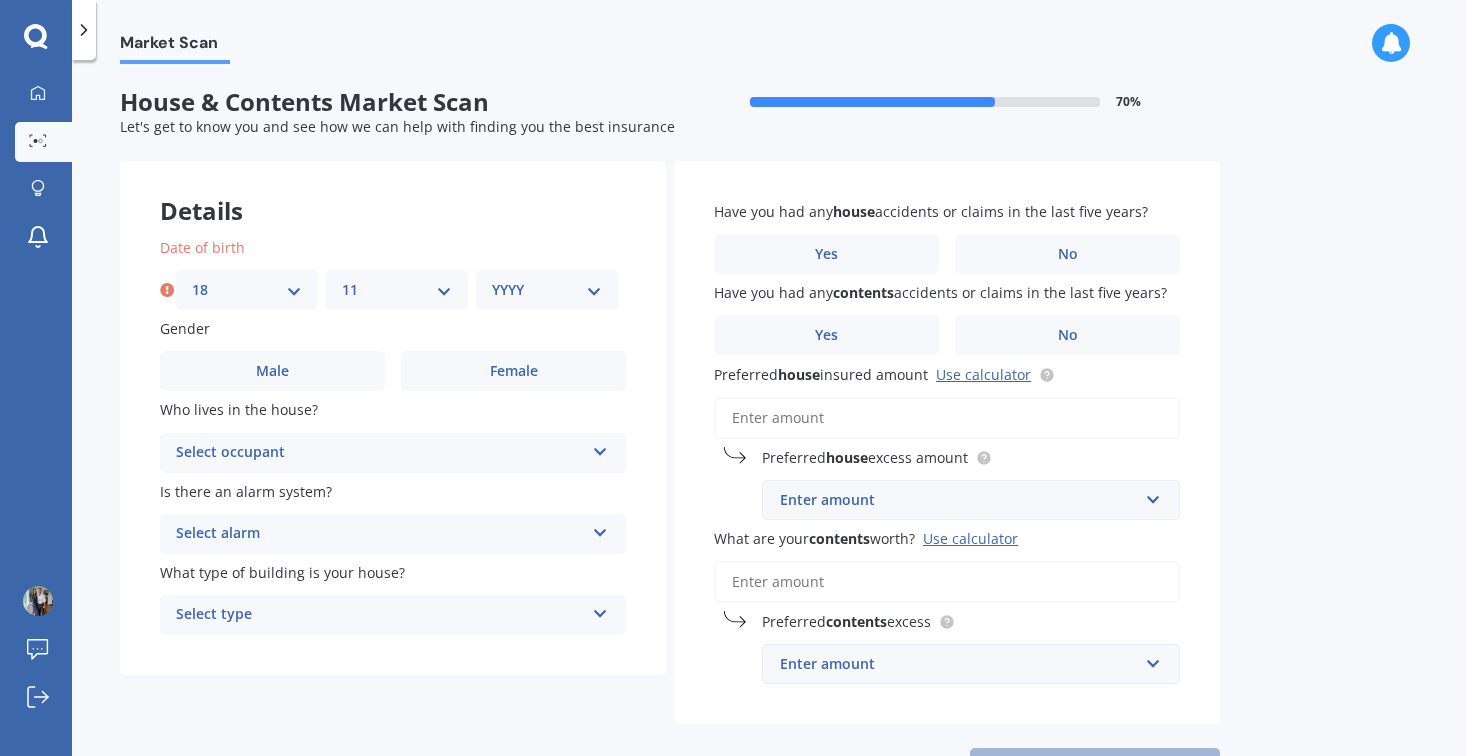 select on "1997" 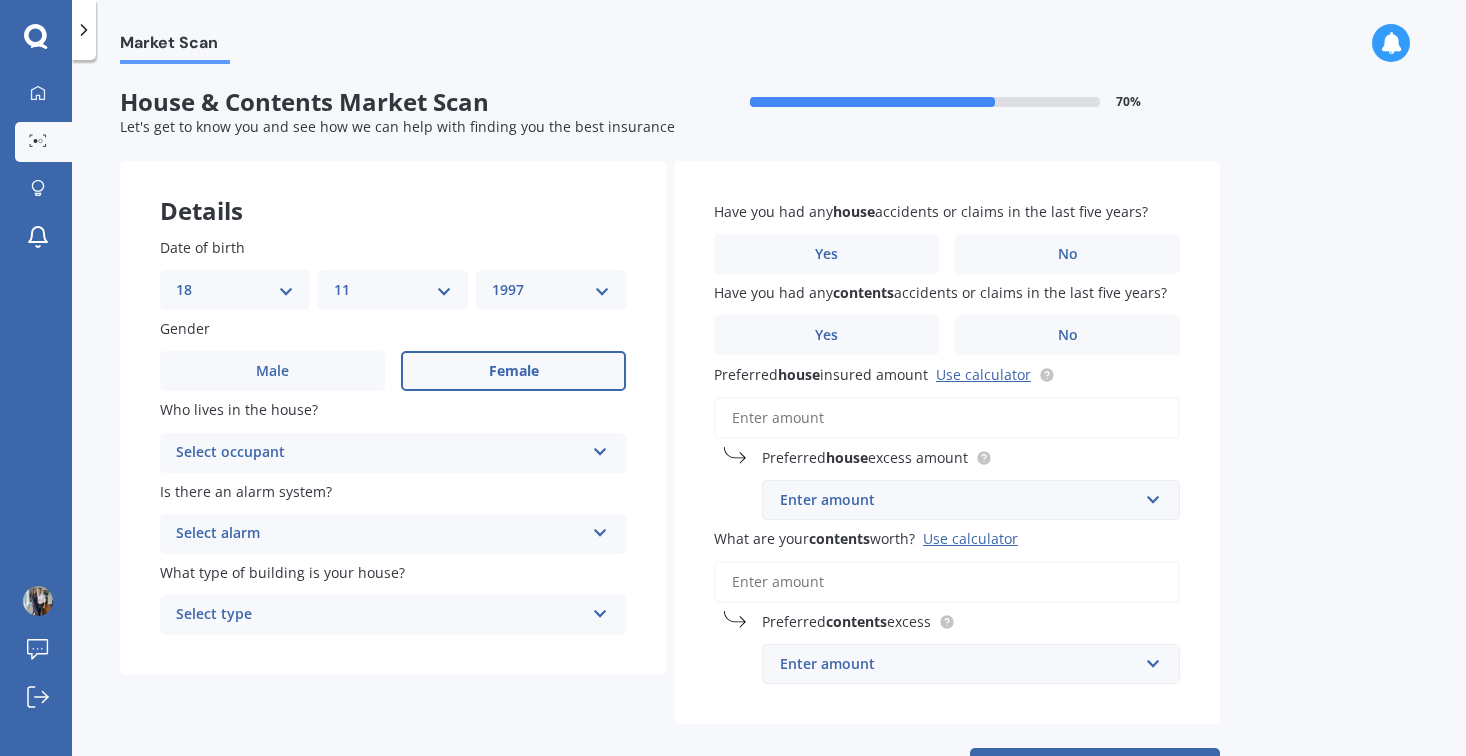 click on "Female" at bounding box center [514, 371] 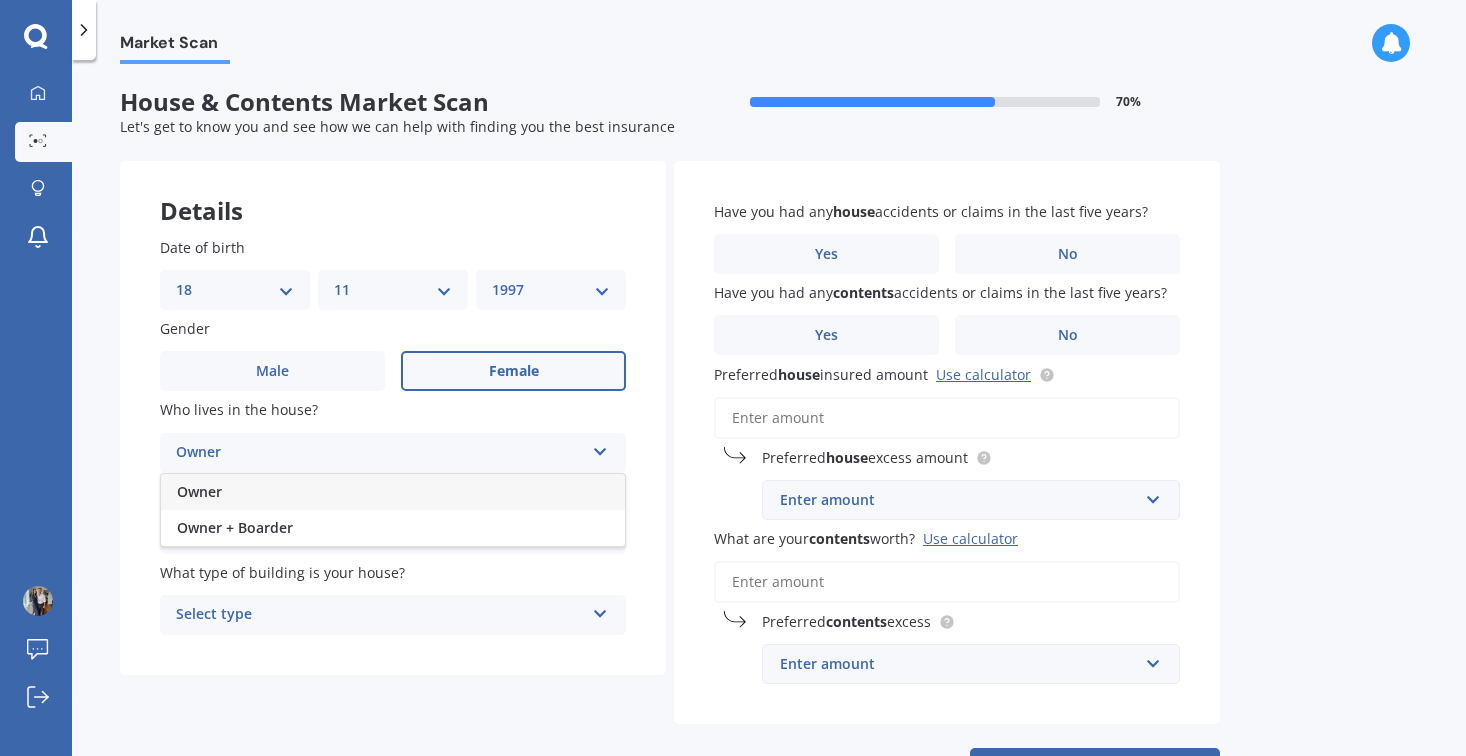 click on "Owner" at bounding box center (393, 492) 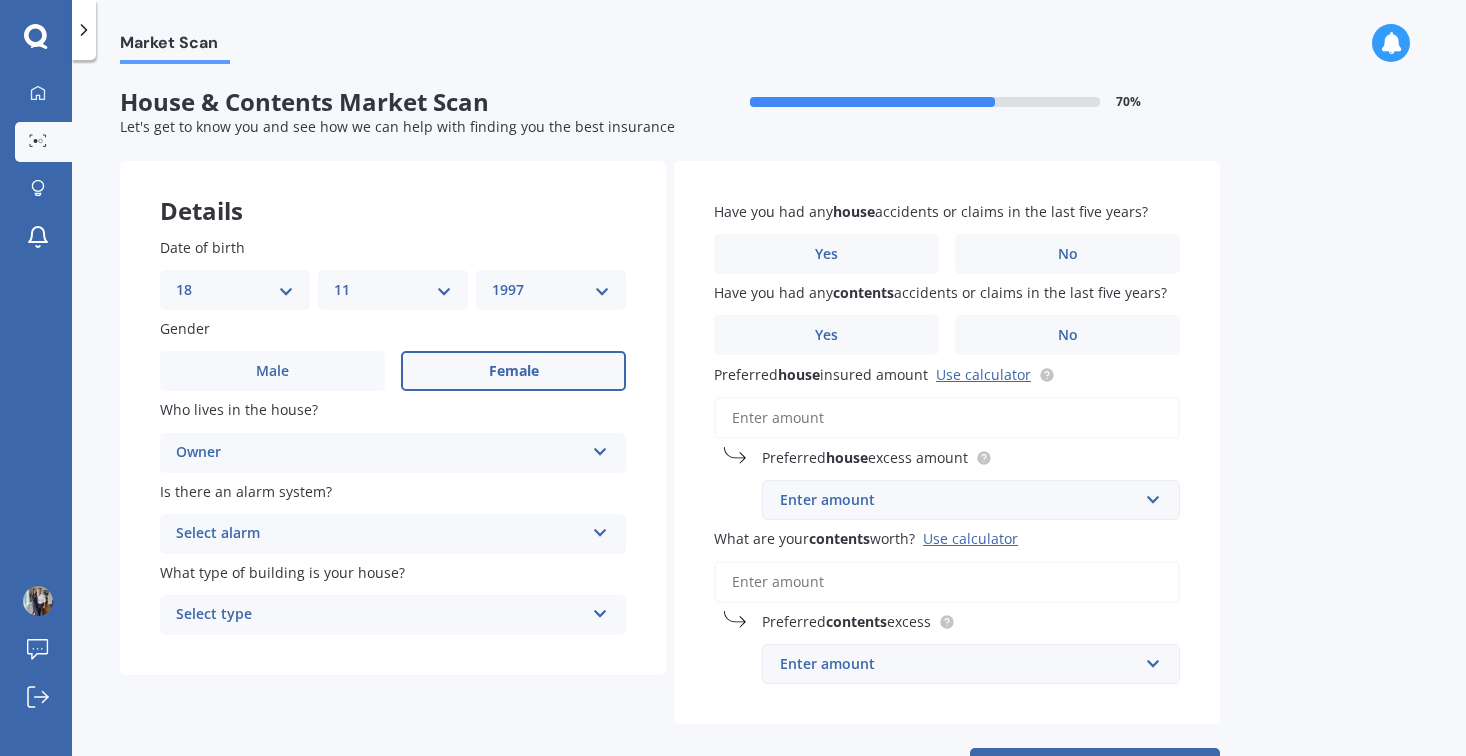 click on "Select alarm" at bounding box center [380, 534] 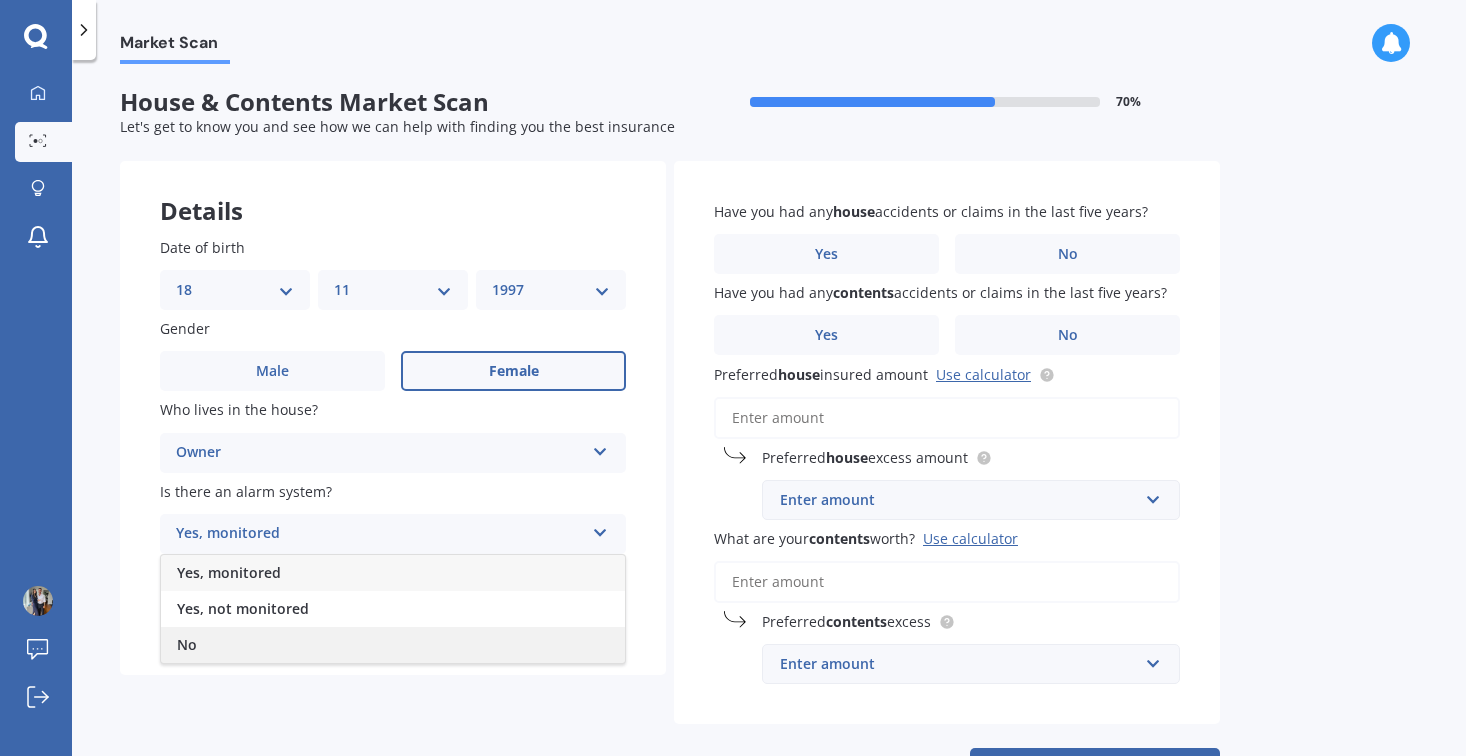 click on "No" at bounding box center (393, 645) 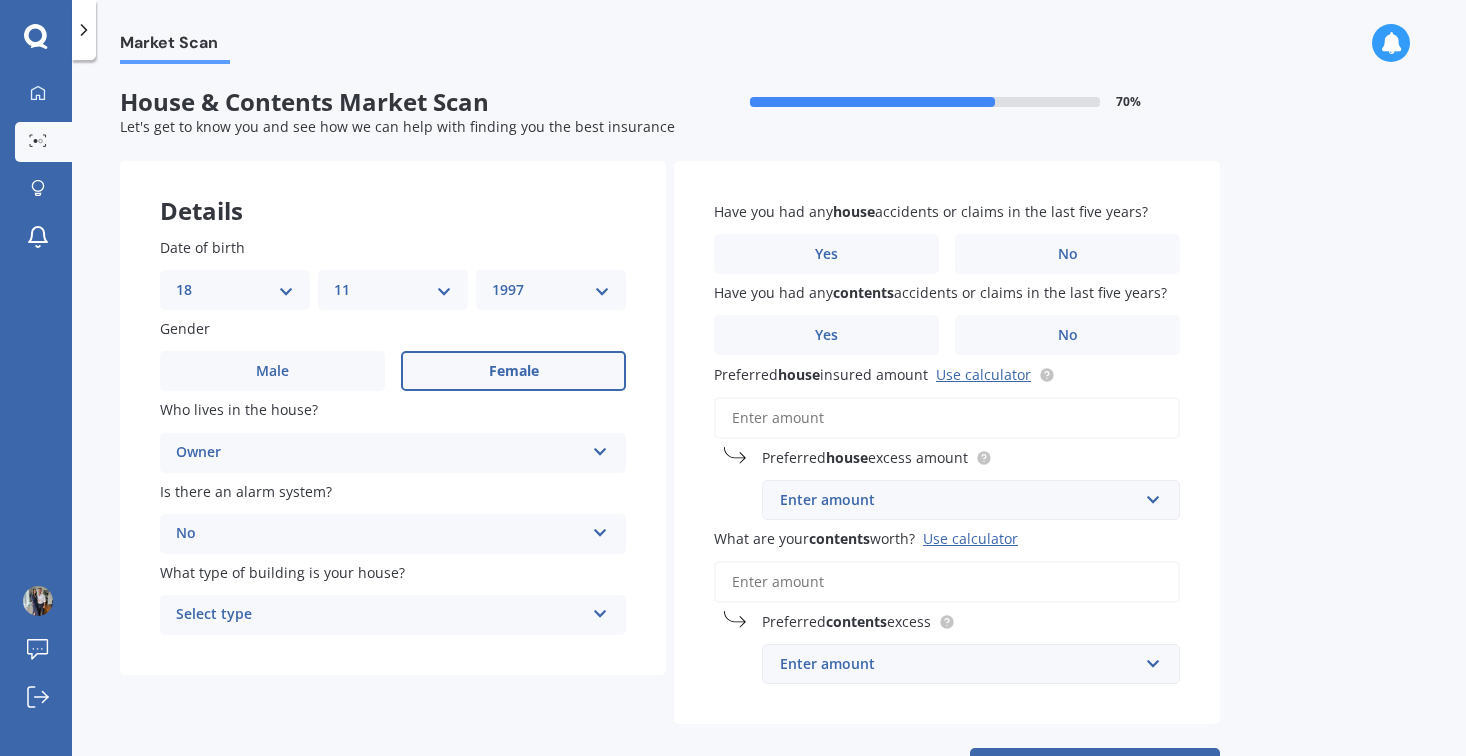 click on "Select type" at bounding box center [380, 615] 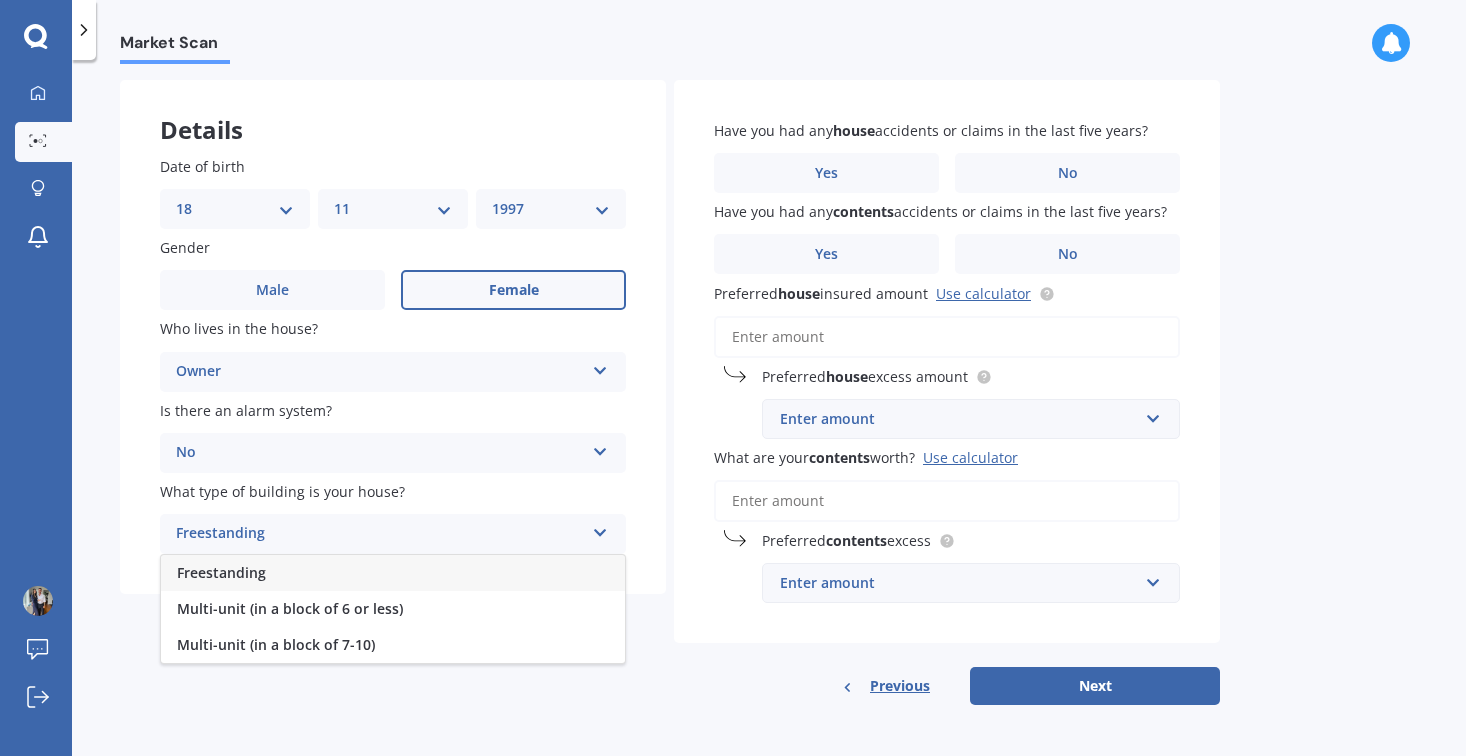 scroll, scrollTop: 79, scrollLeft: 0, axis: vertical 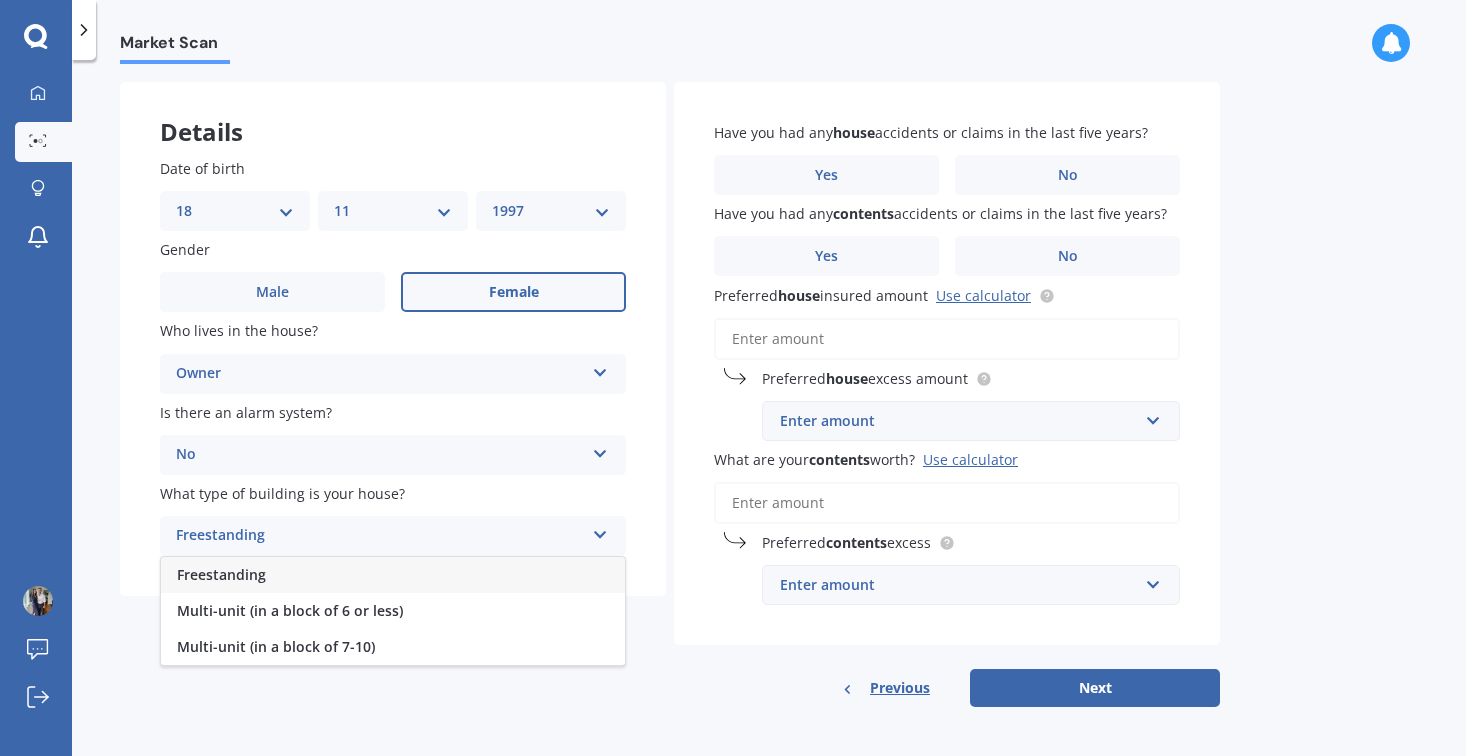 click on "Freestanding" at bounding box center [393, 575] 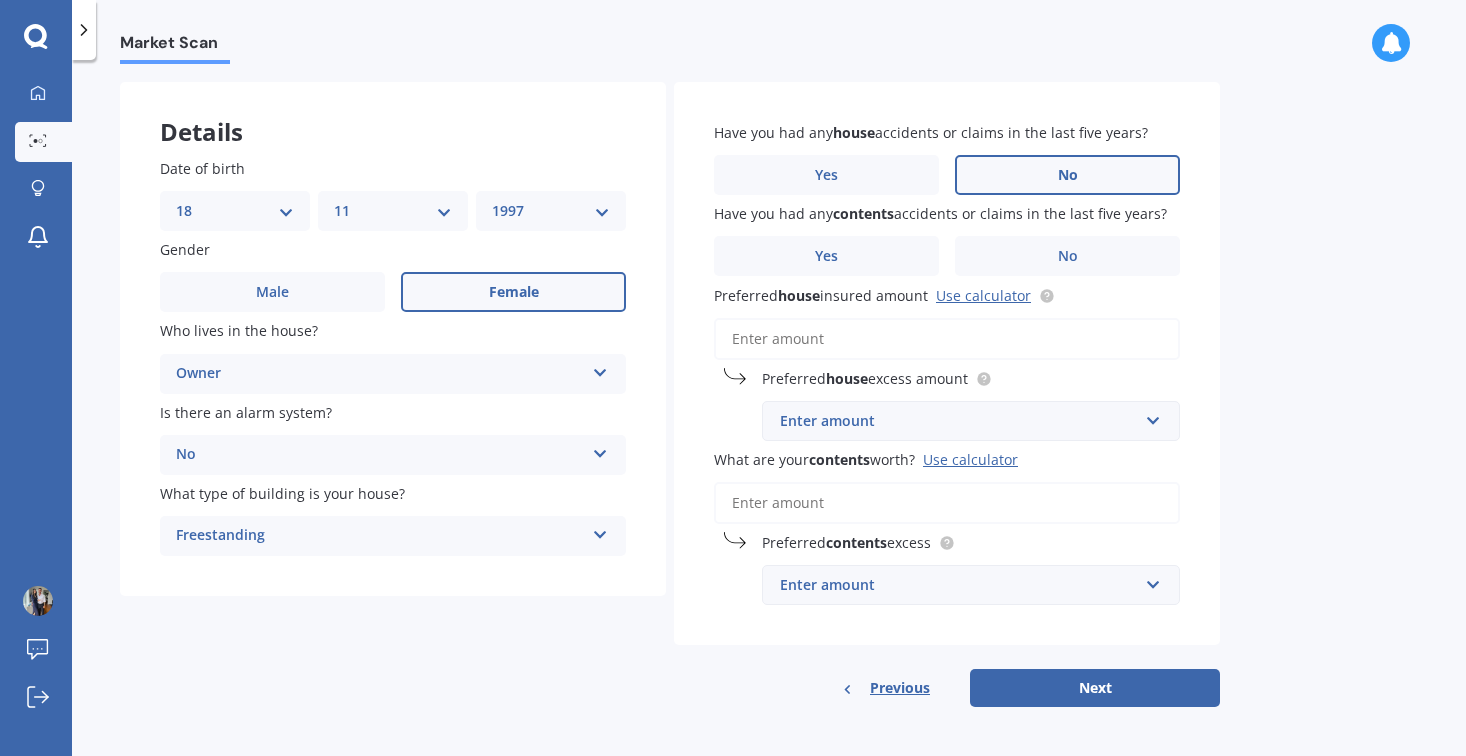 click on "No" at bounding box center (1067, 175) 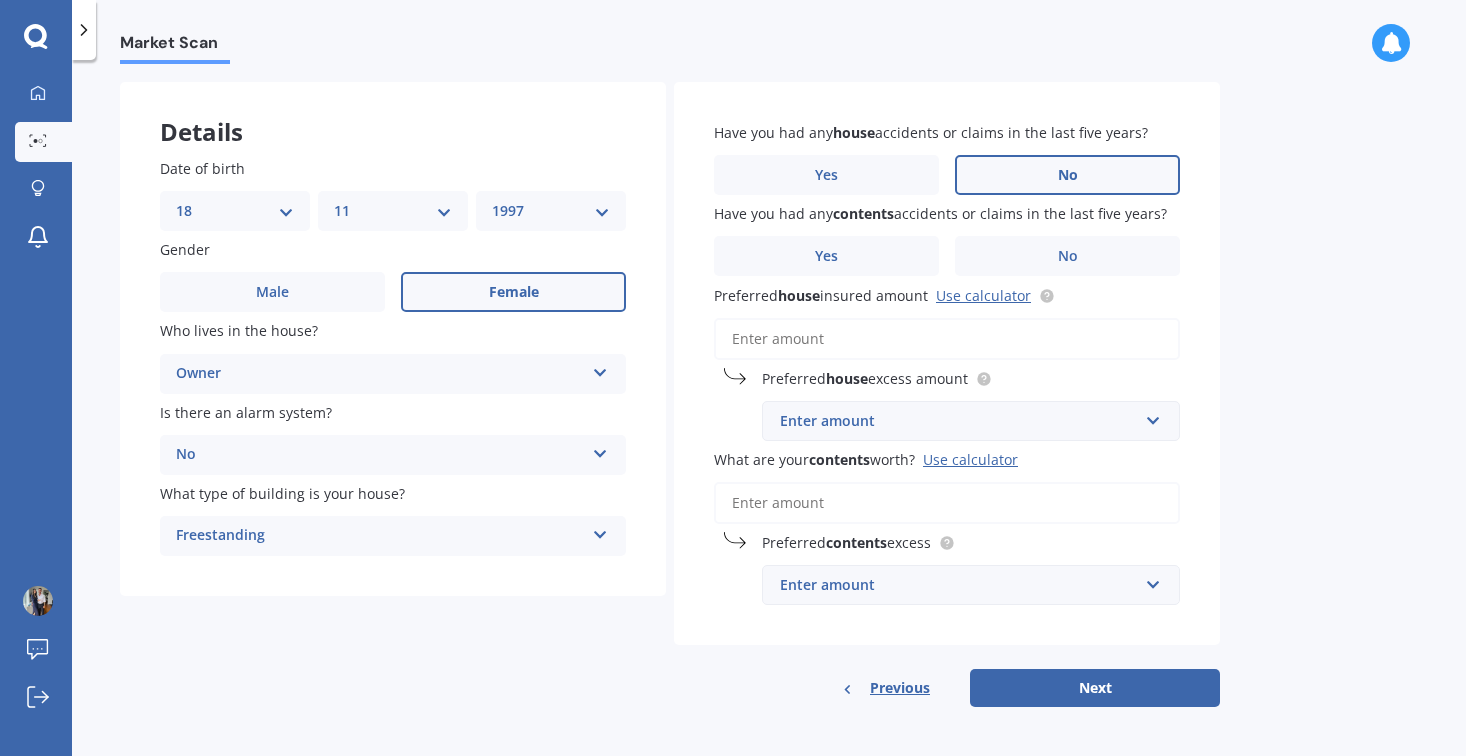 click on "No" at bounding box center [0, 0] 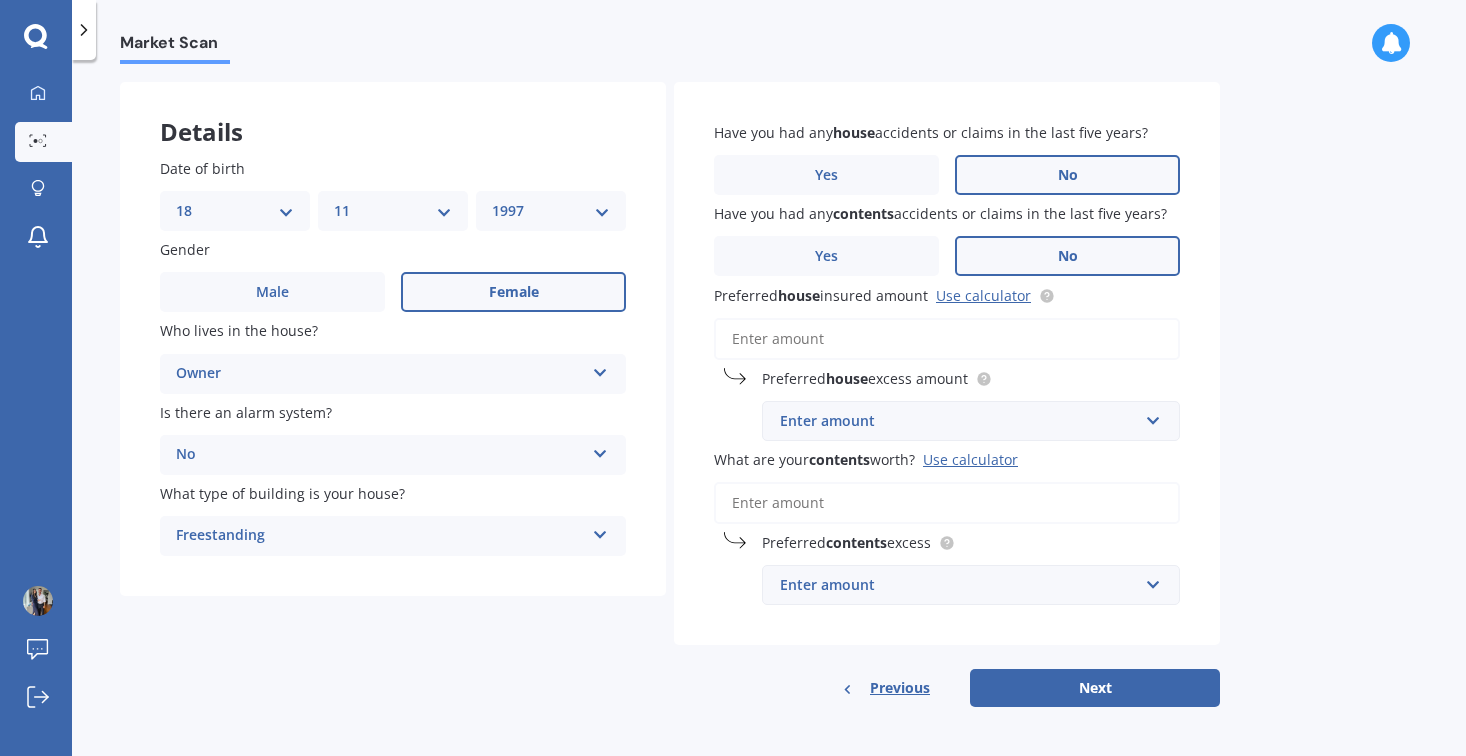 click on "No" at bounding box center [1067, 256] 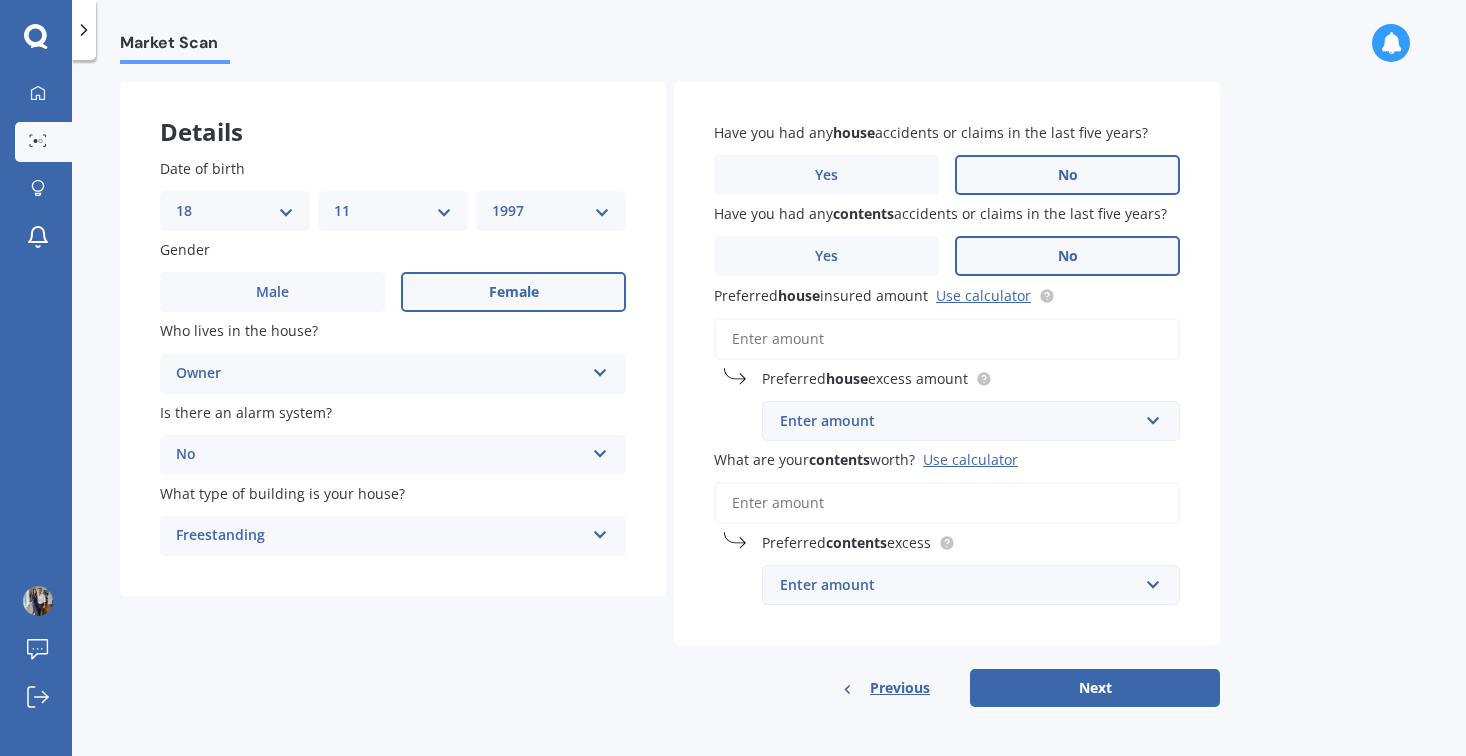 click on "No" at bounding box center (0, 0) 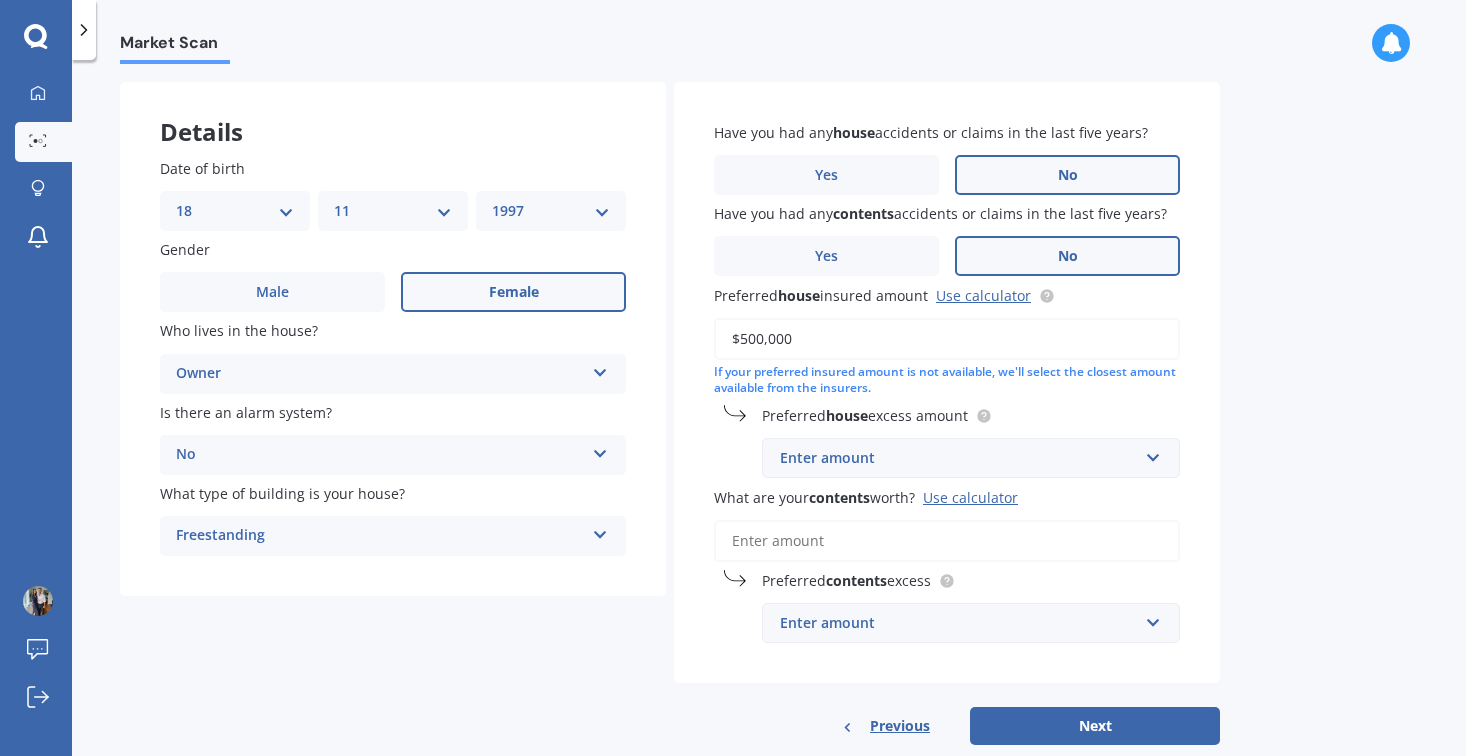 type on "$500,000" 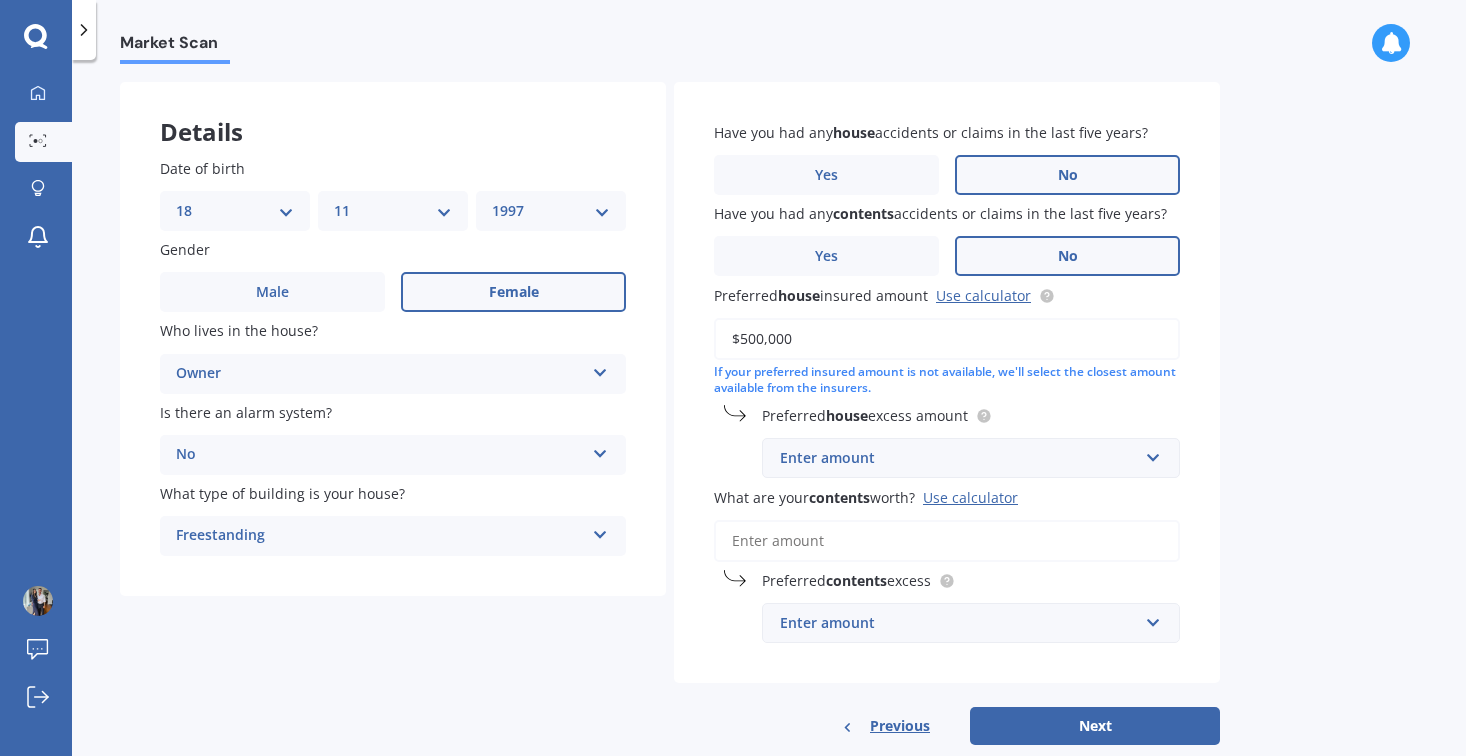 click on "Enter amount" at bounding box center (959, 458) 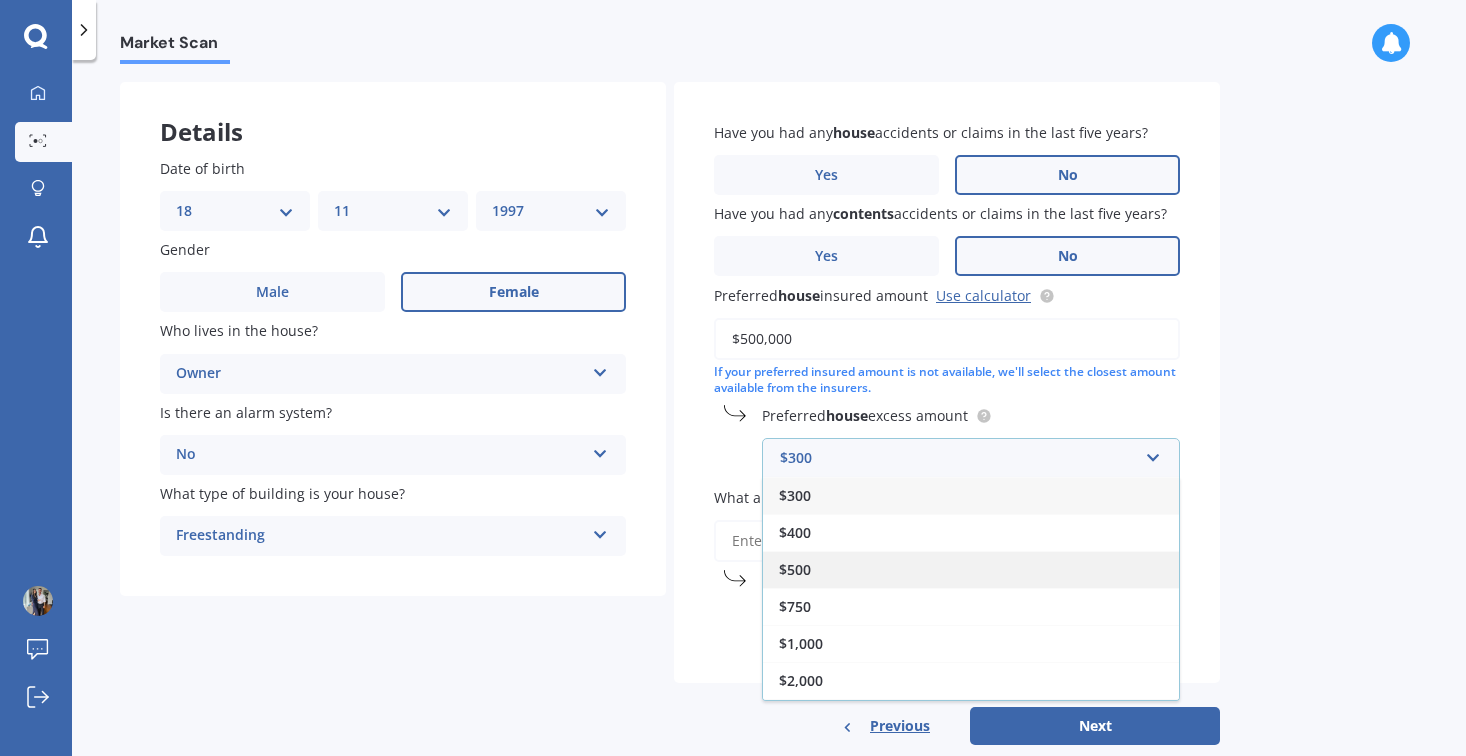 click on "$500" at bounding box center (971, 569) 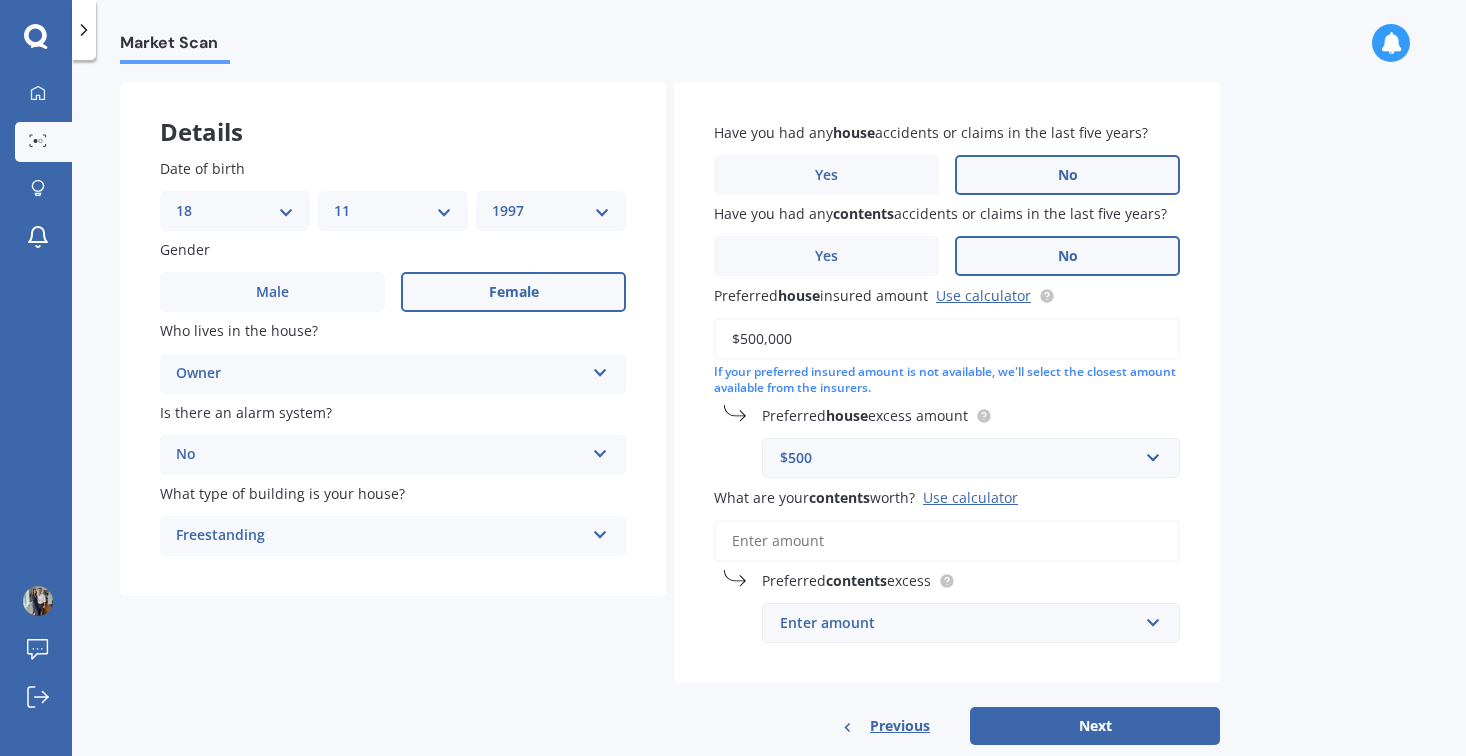 click on "What are your  contents  worth? Use calculator" at bounding box center [947, 541] 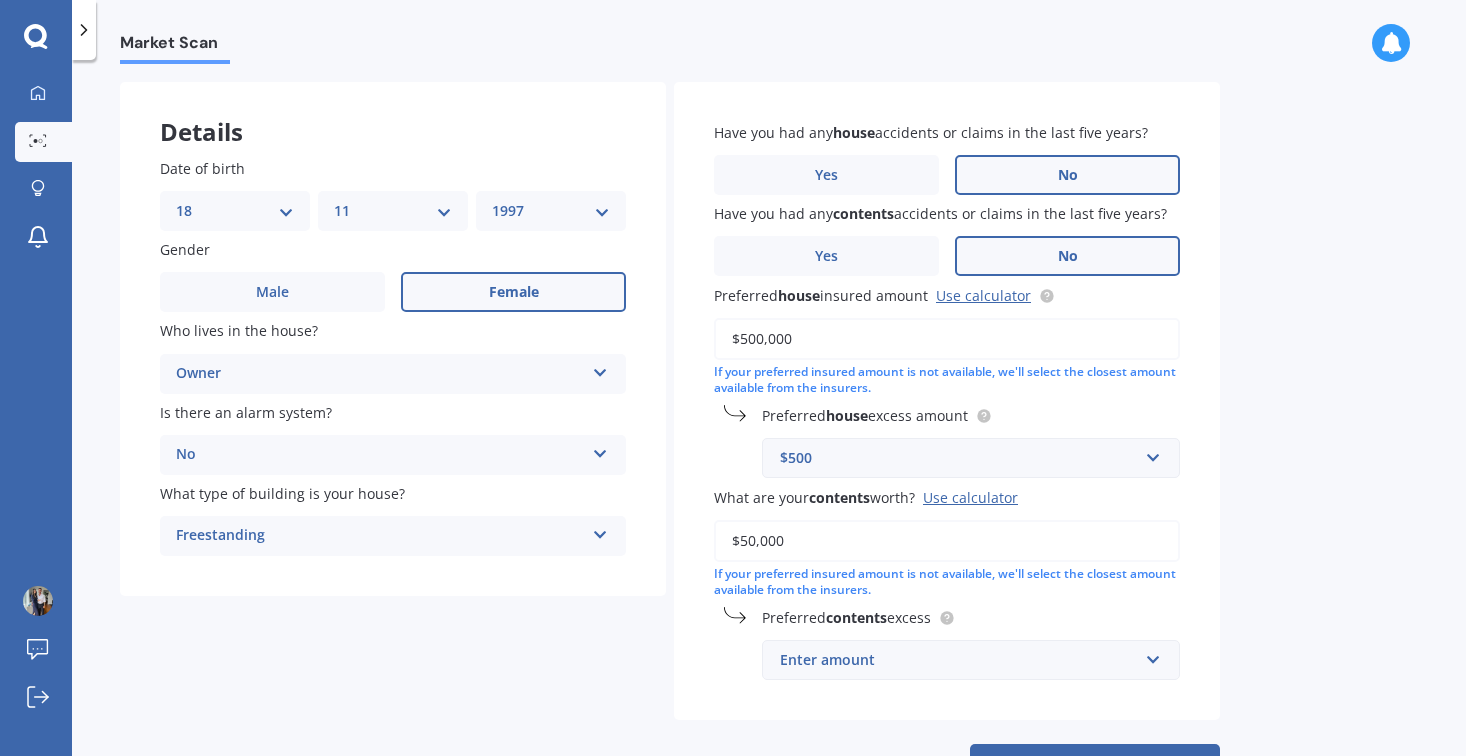 type on "$50,000" 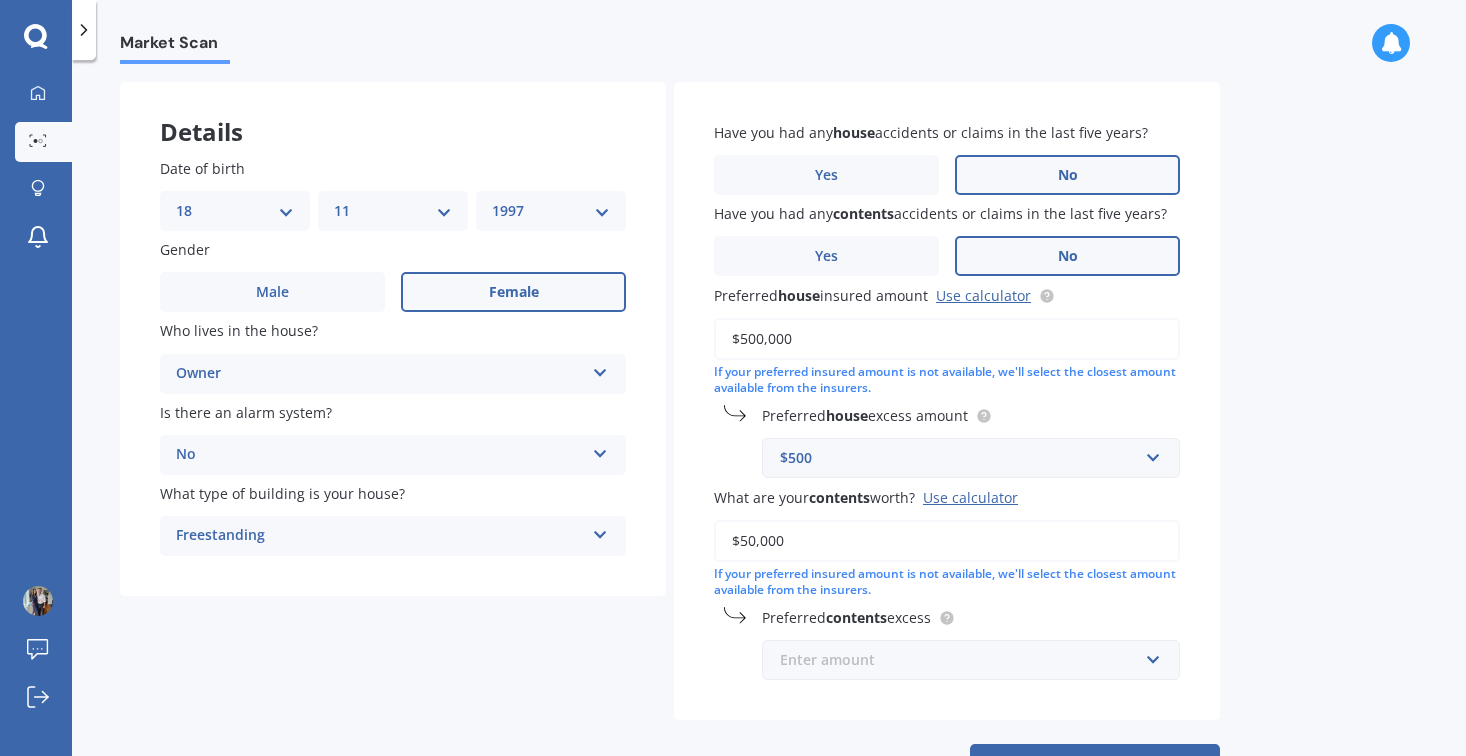 click at bounding box center (964, 660) 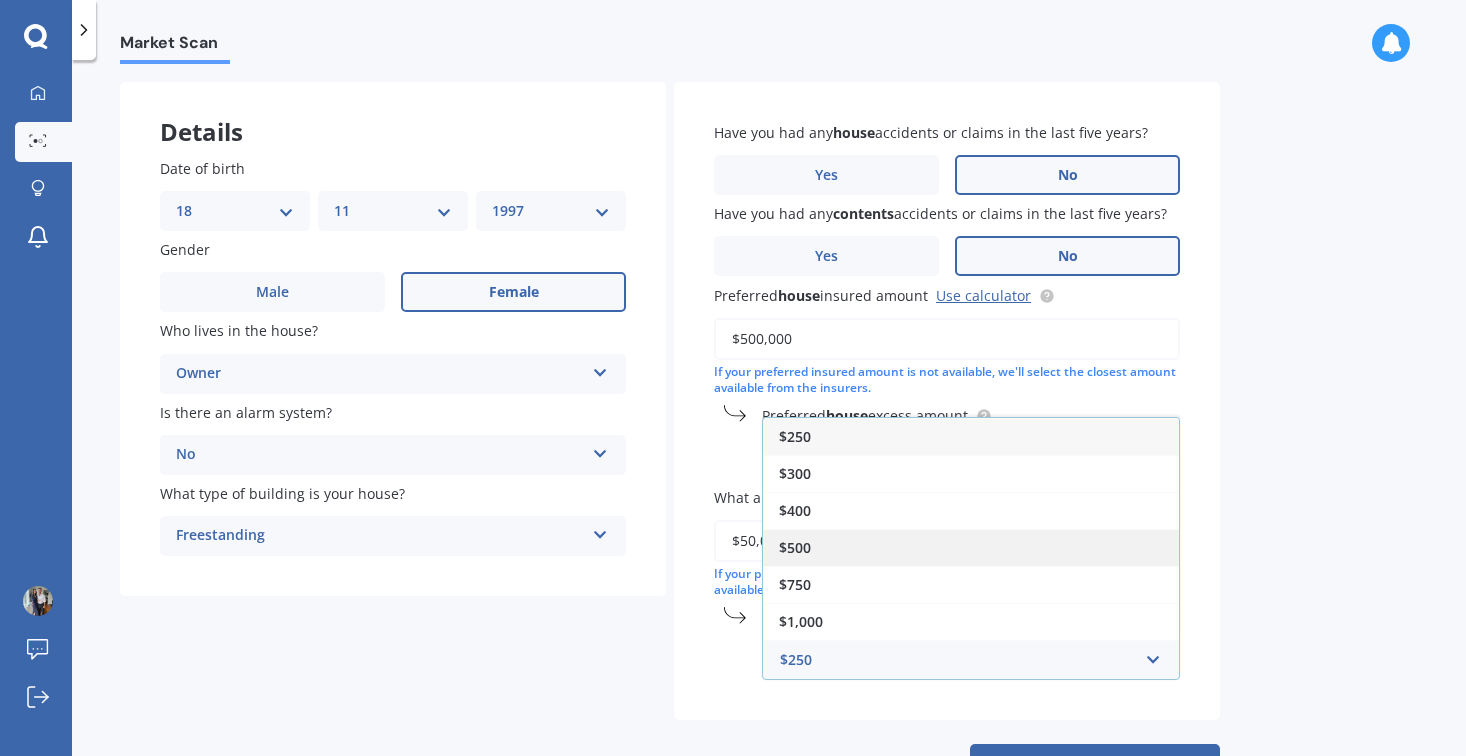 click on "$500" at bounding box center (971, 547) 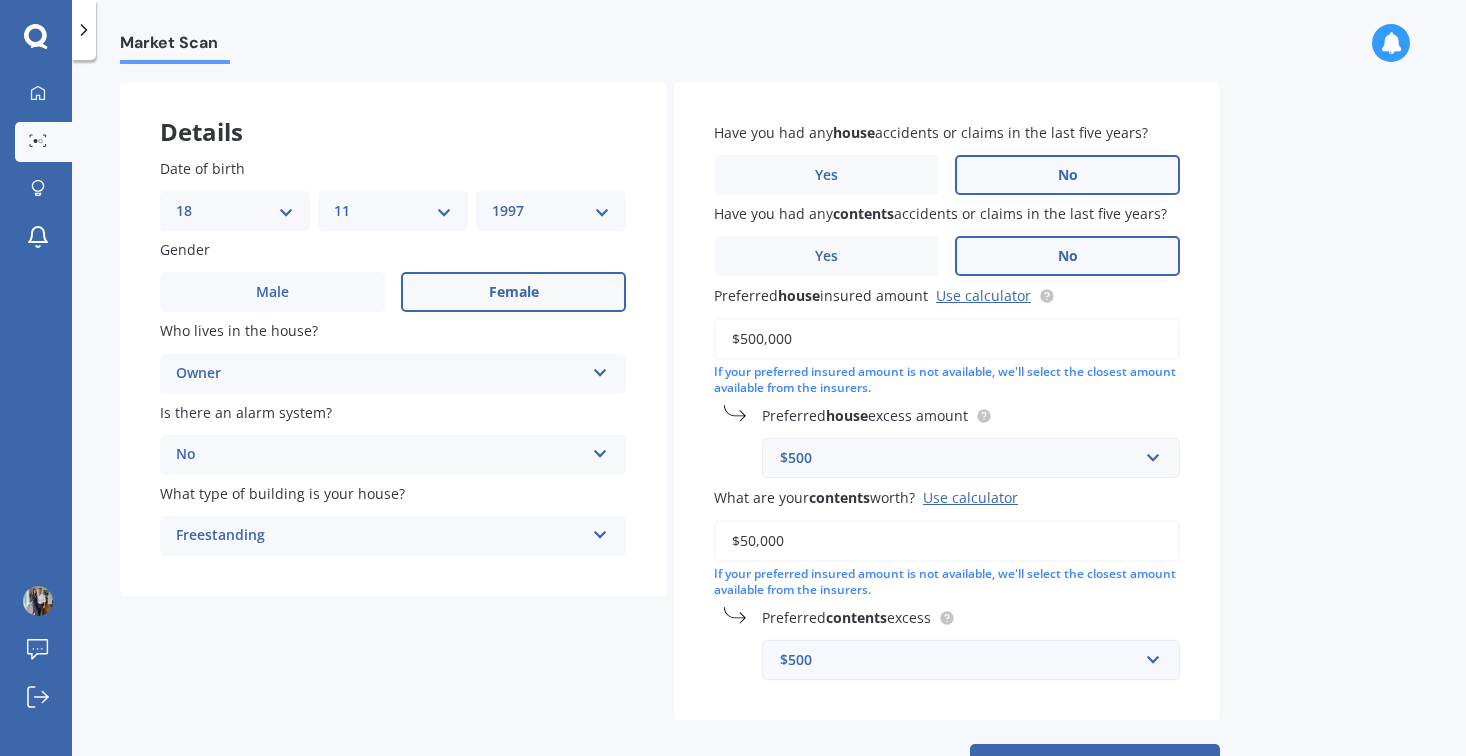 scroll, scrollTop: 160, scrollLeft: 0, axis: vertical 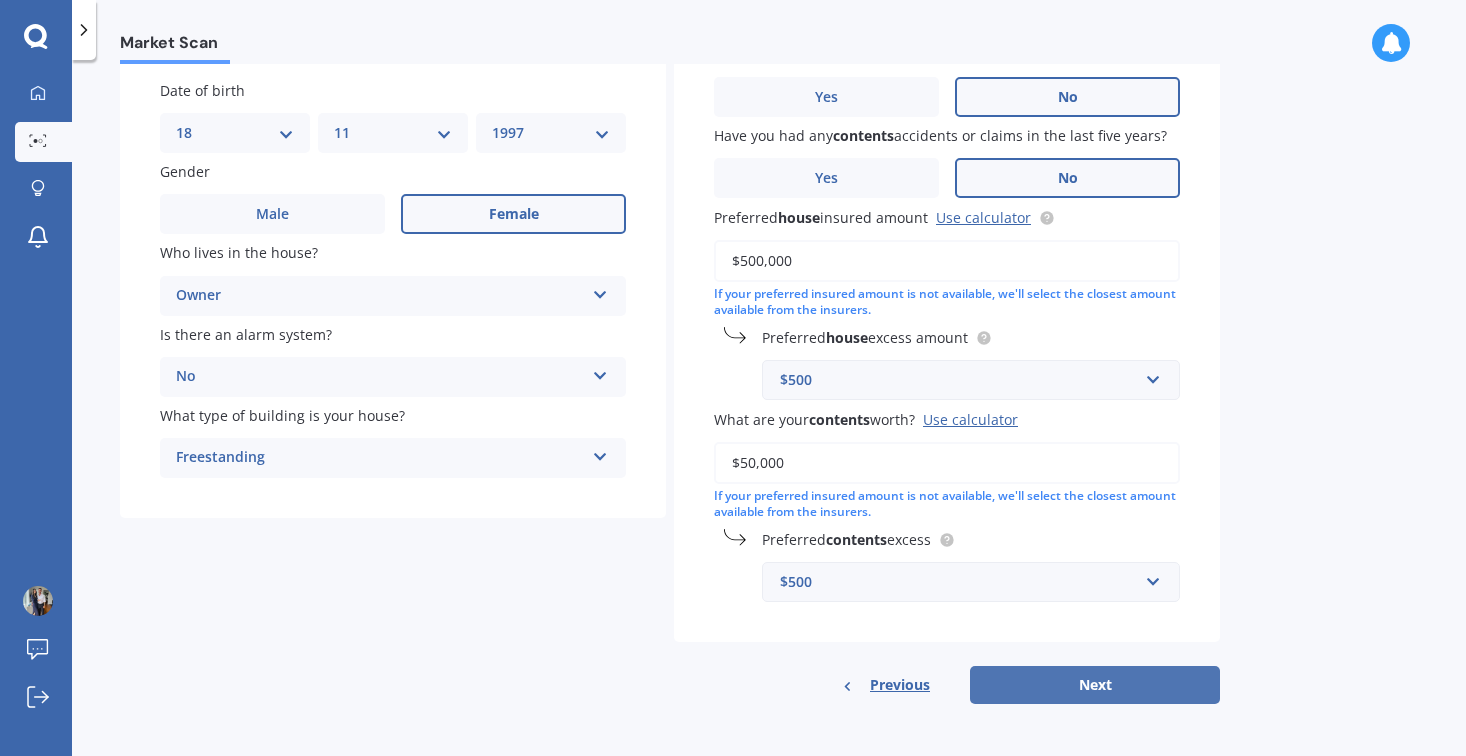 click on "Next" at bounding box center (1095, 685) 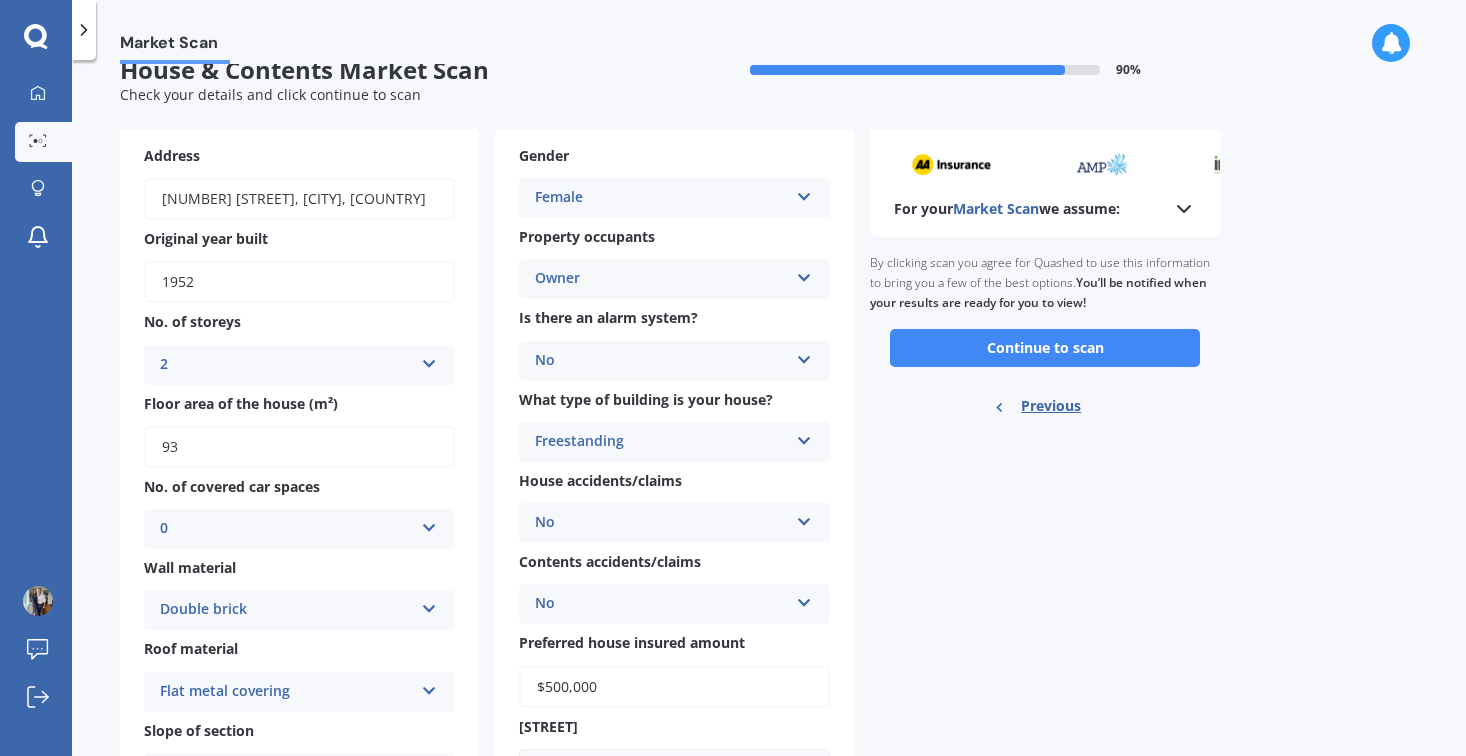scroll, scrollTop: 0, scrollLeft: 0, axis: both 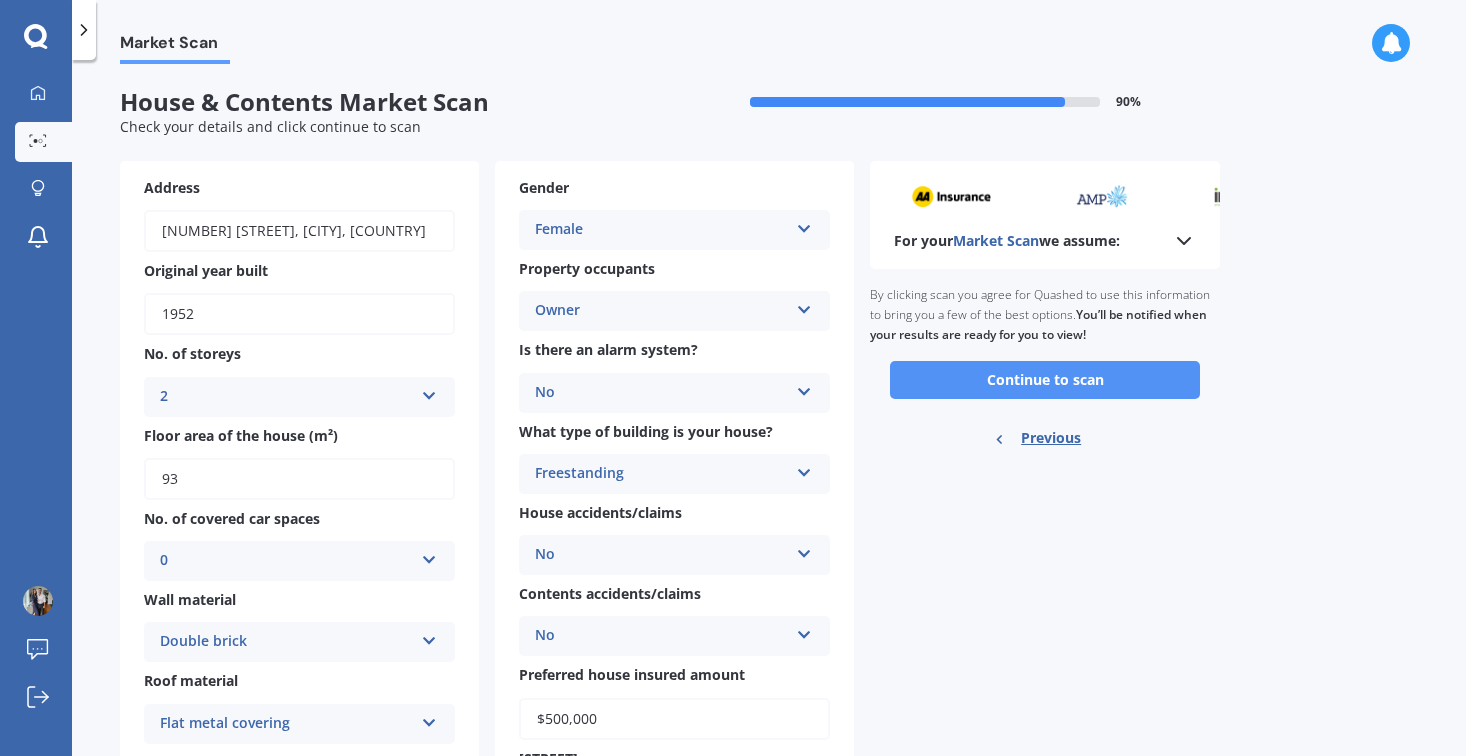 click on "Continue to scan" at bounding box center [1045, 380] 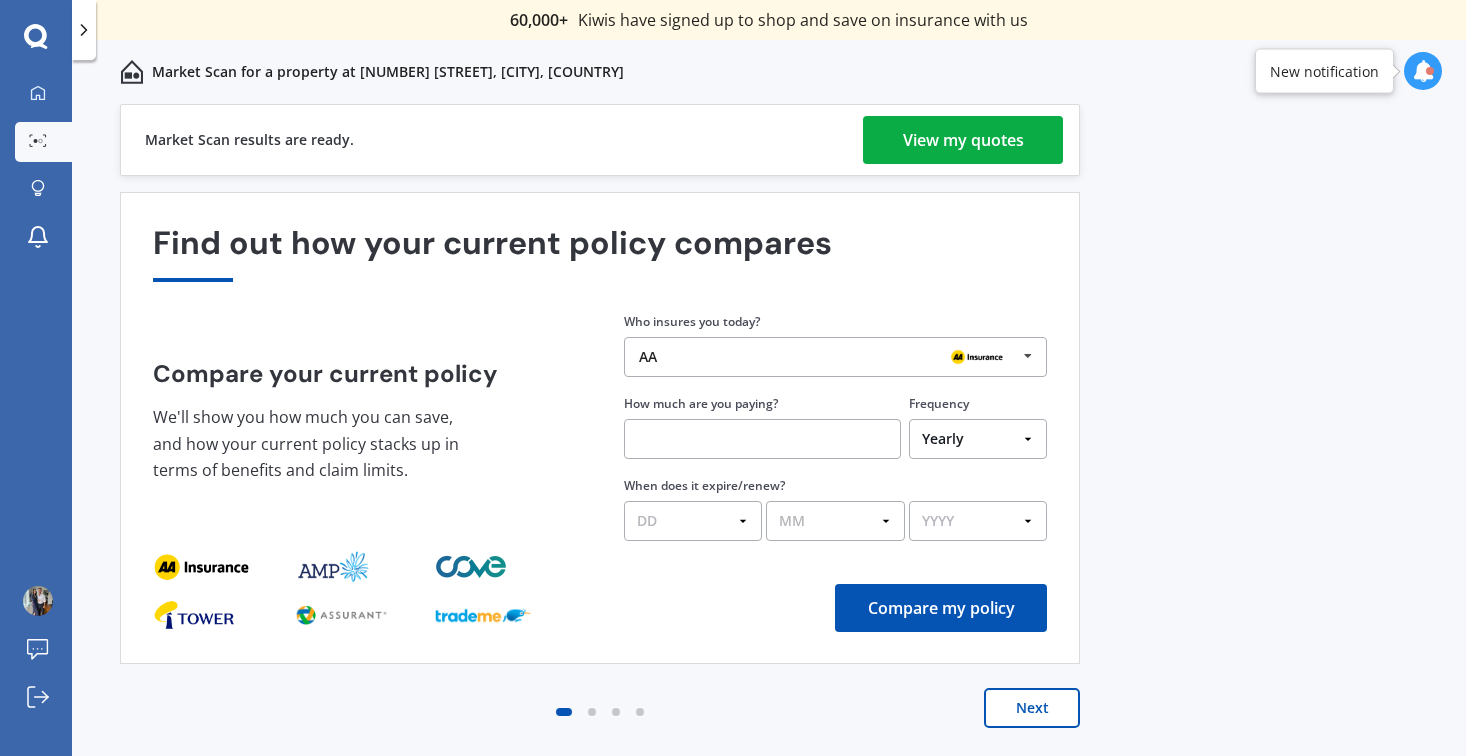 click on "View my quotes" at bounding box center [963, 140] 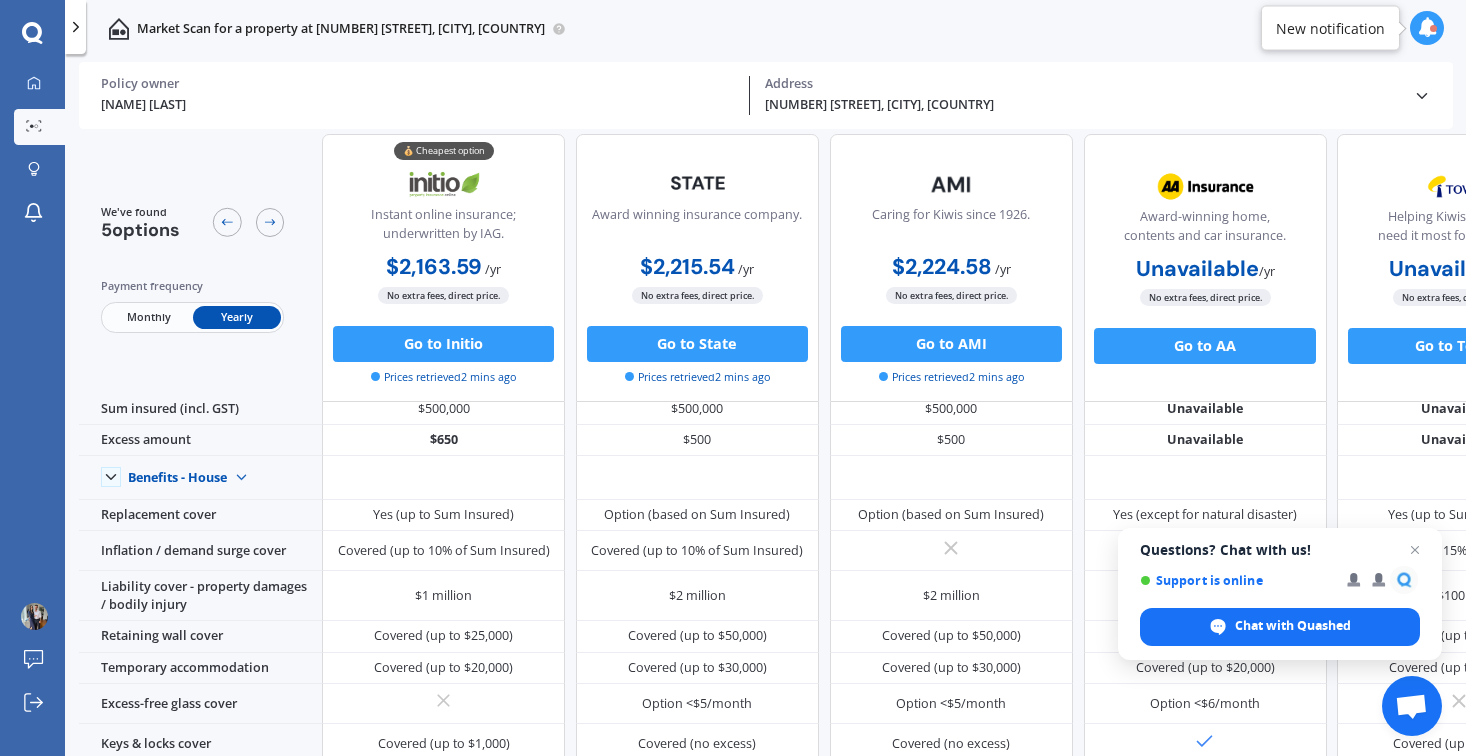 scroll, scrollTop: 0, scrollLeft: 0, axis: both 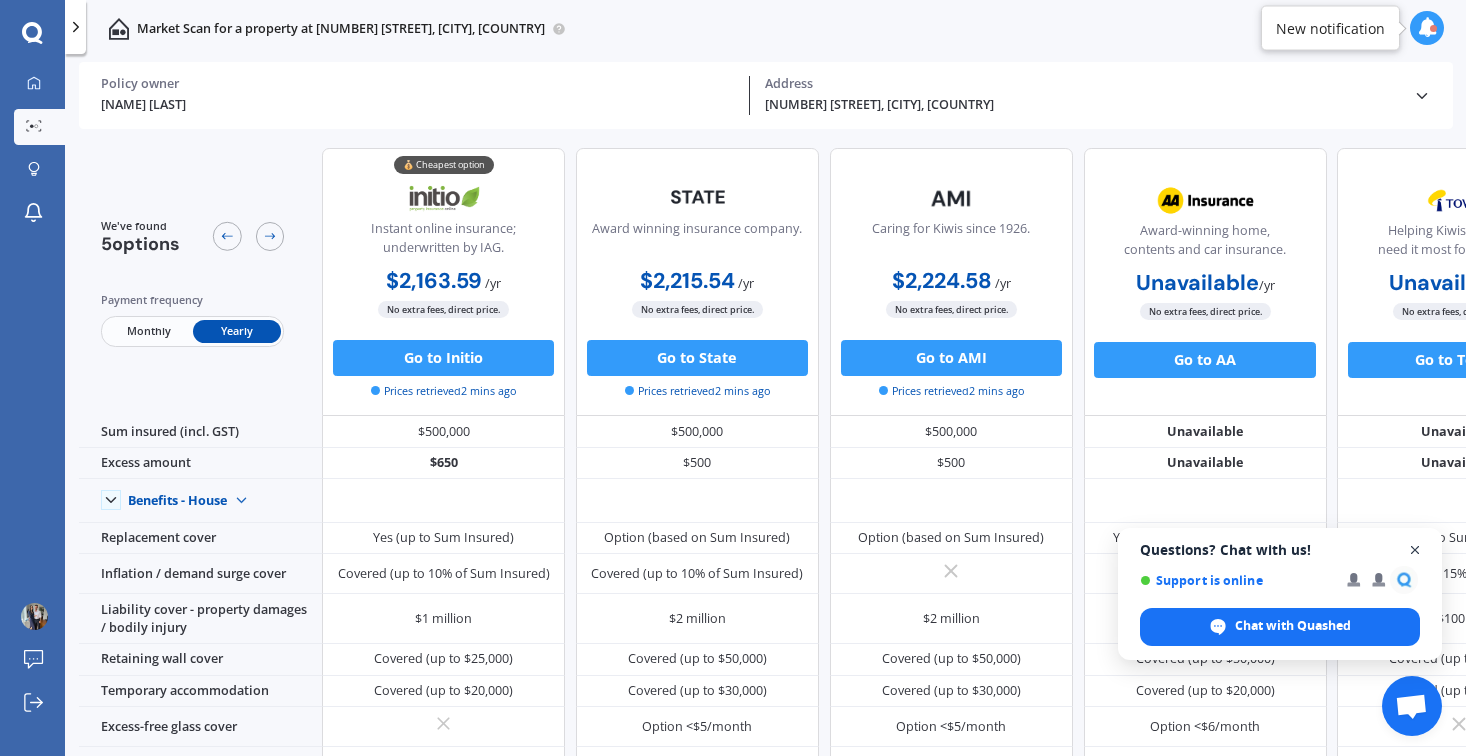 click at bounding box center (1415, 550) 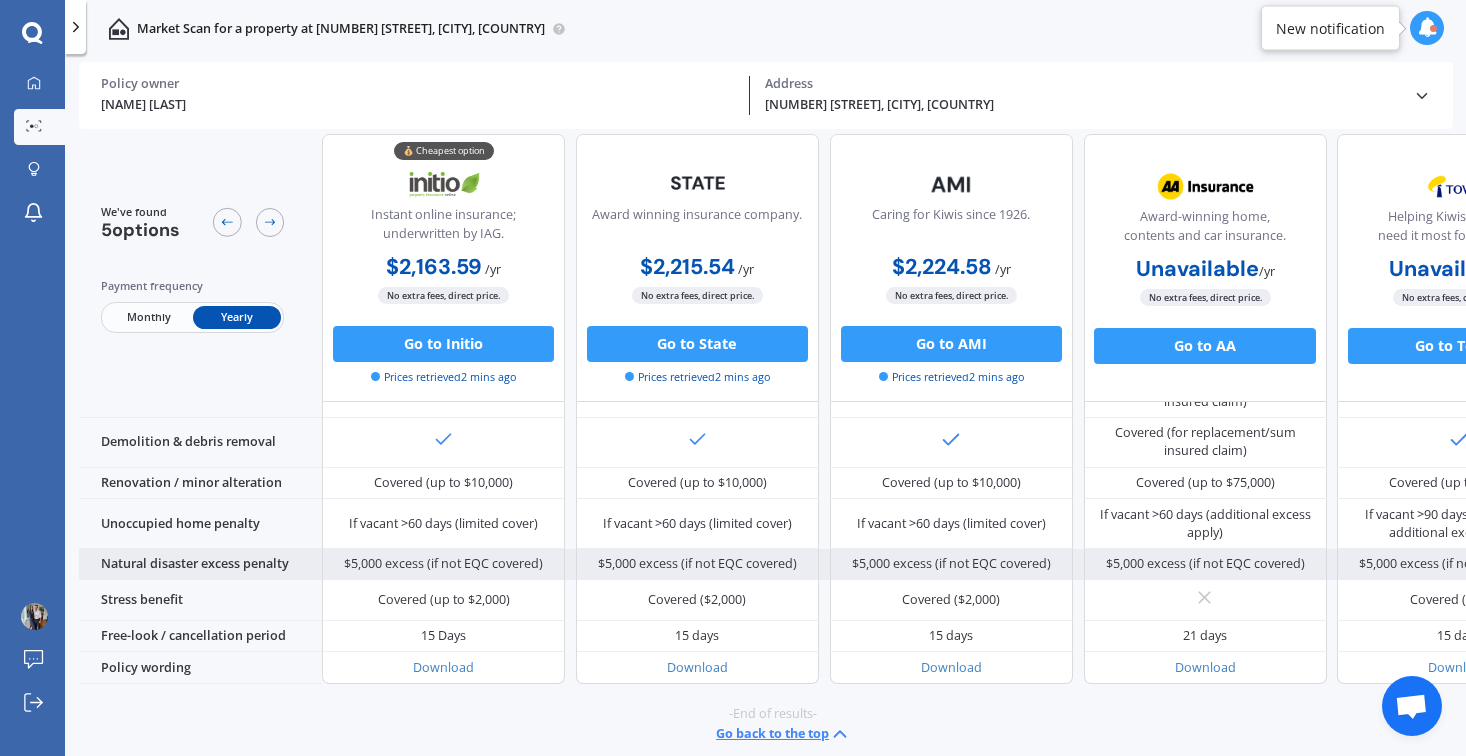 scroll, scrollTop: 0, scrollLeft: 0, axis: both 